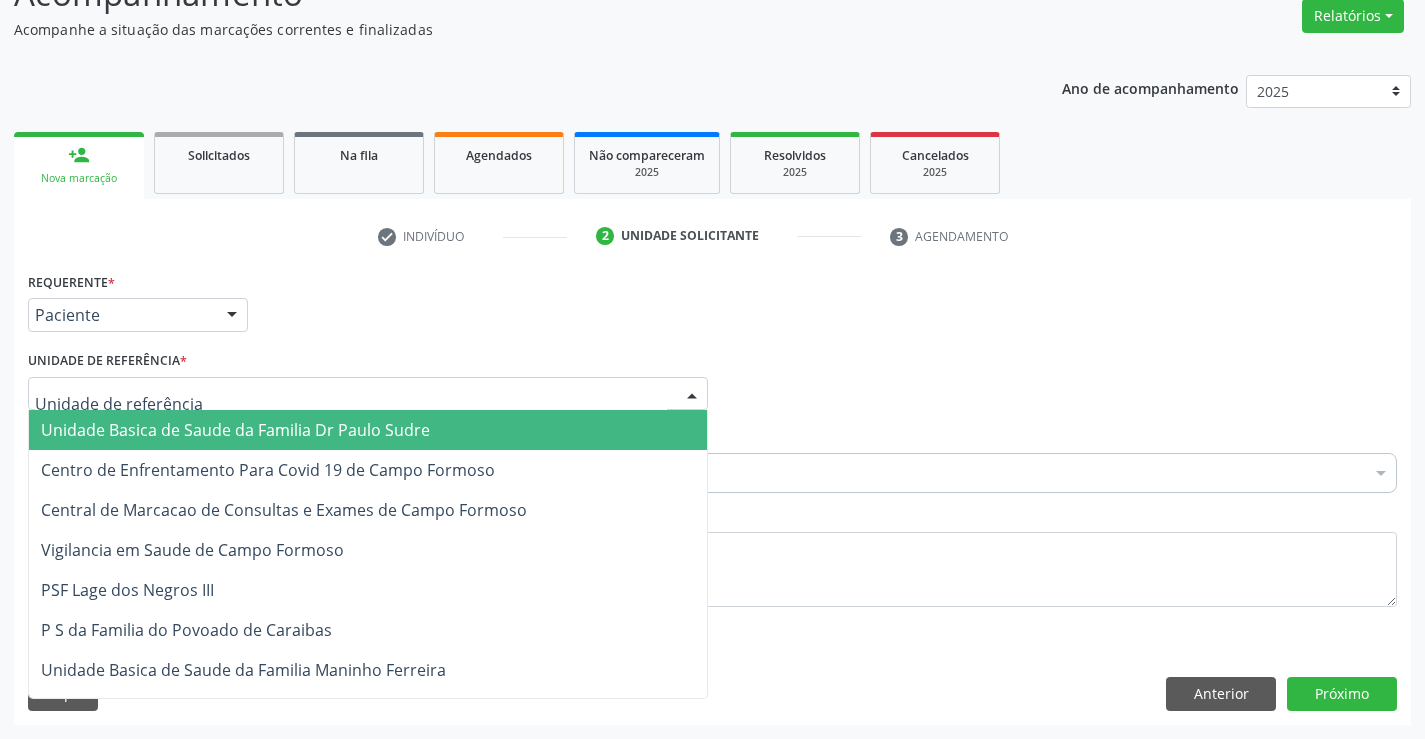 click at bounding box center (368, 394) 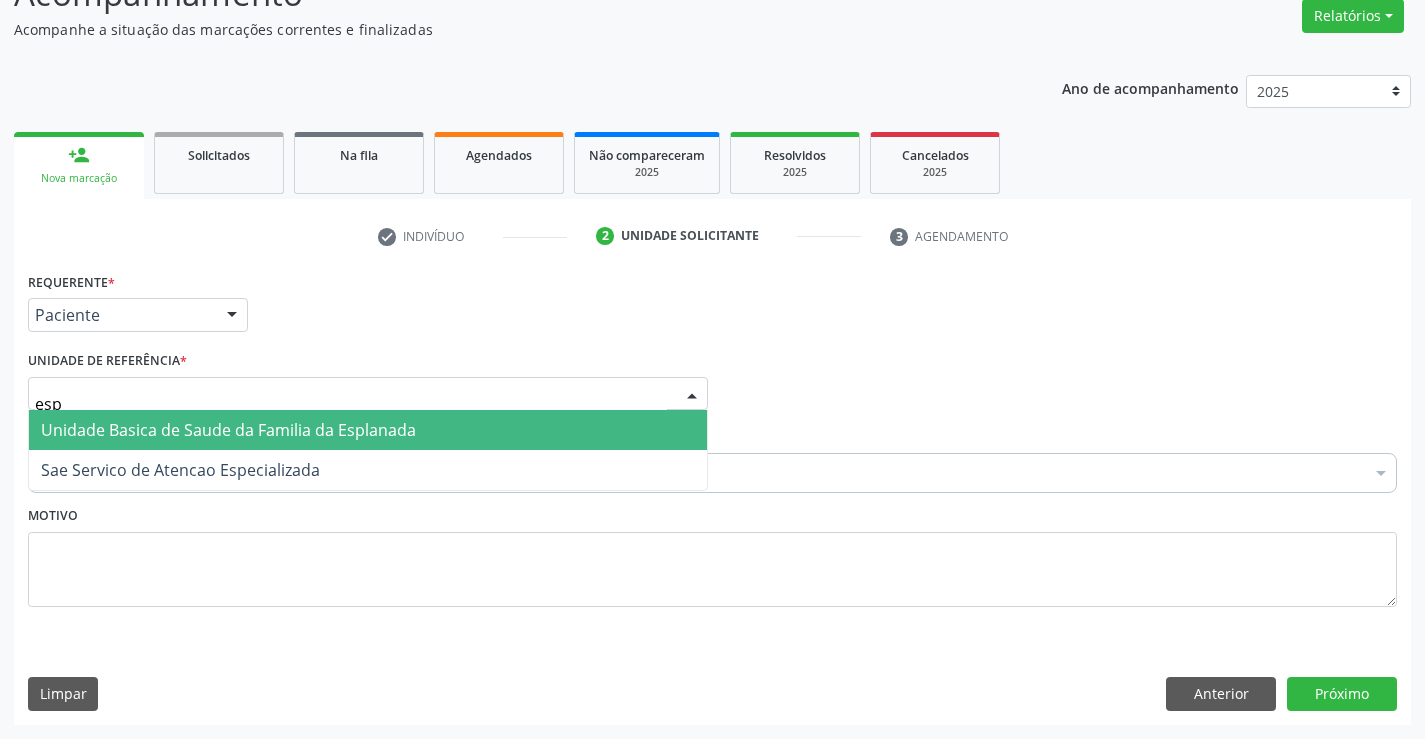 type on "espl" 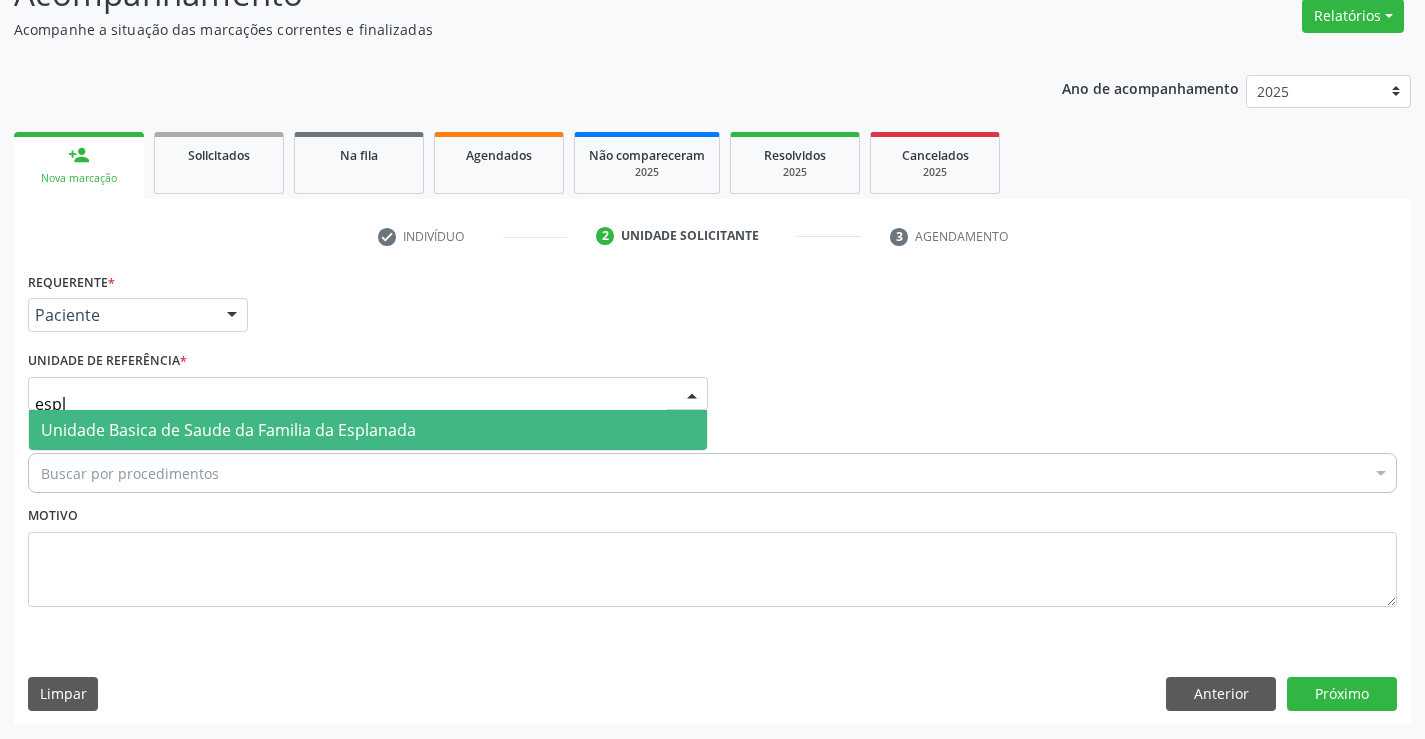 click on "Unidade Basica de Saude da Familia da Esplanada" at bounding box center [228, 430] 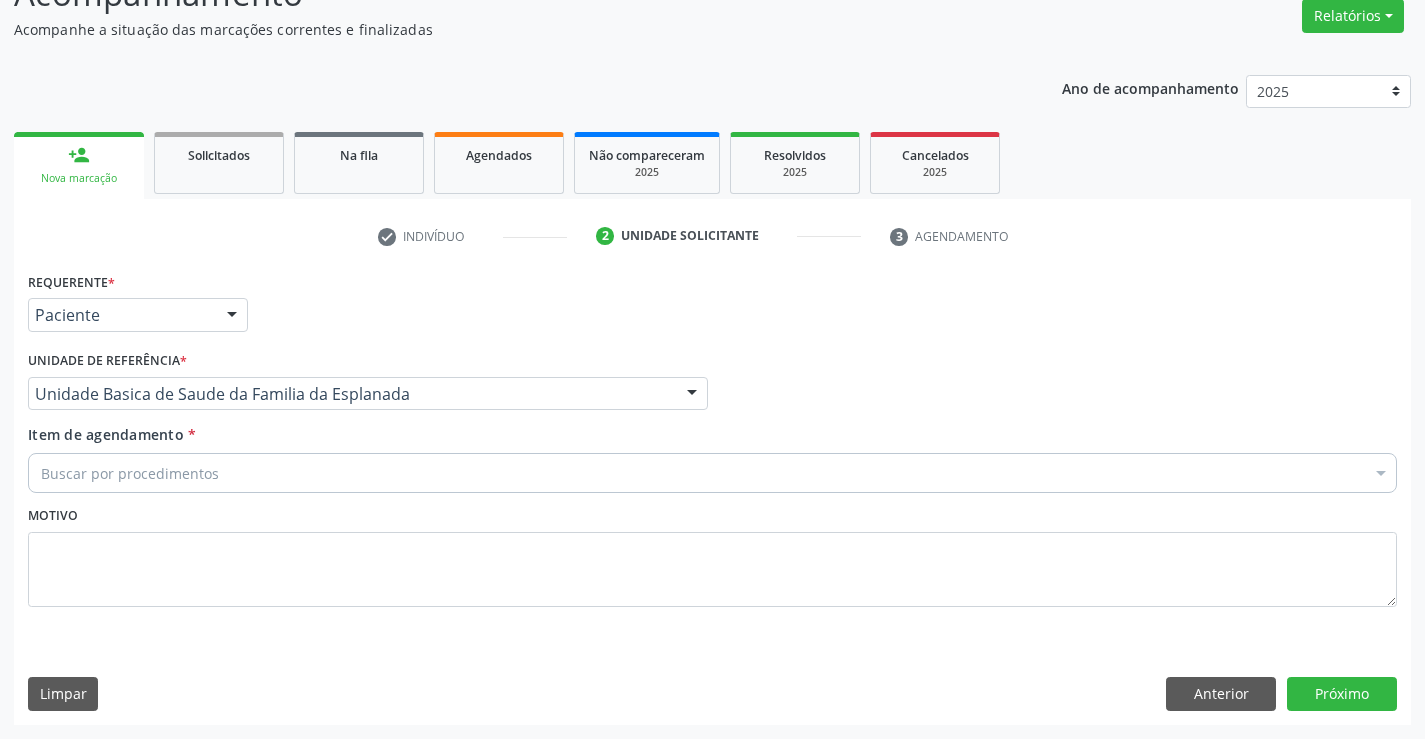 click on "Buscar por procedimentos" at bounding box center (712, 473) 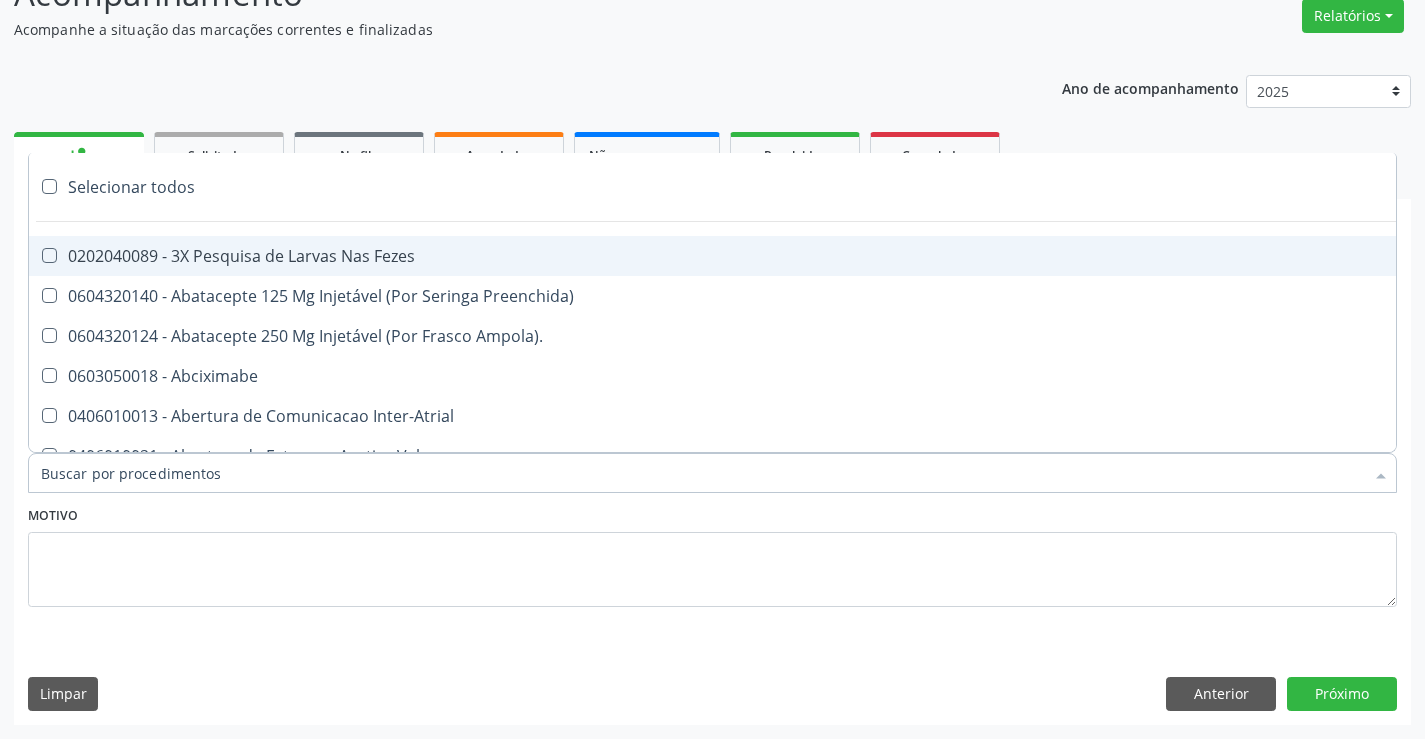 click on "Item de agendamento
*" at bounding box center [702, 473] 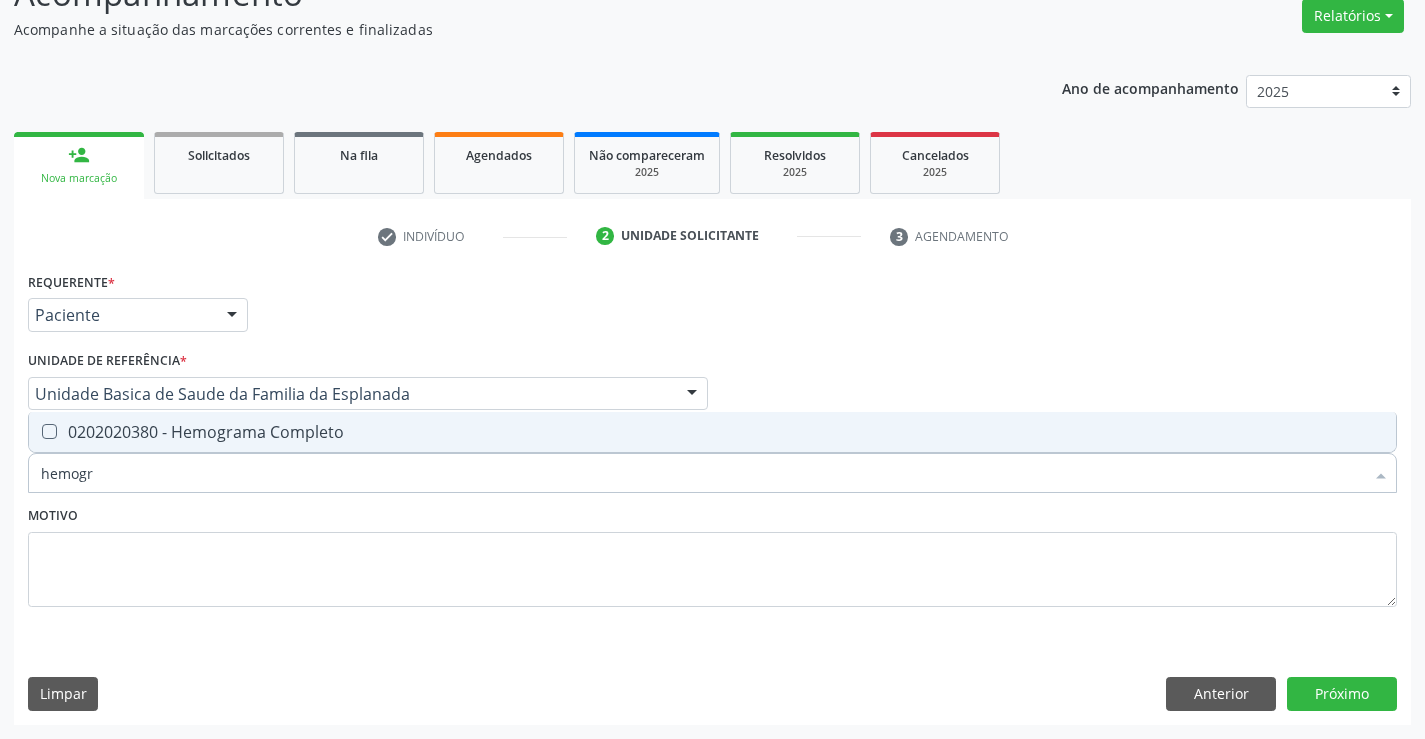 type on "hemogra" 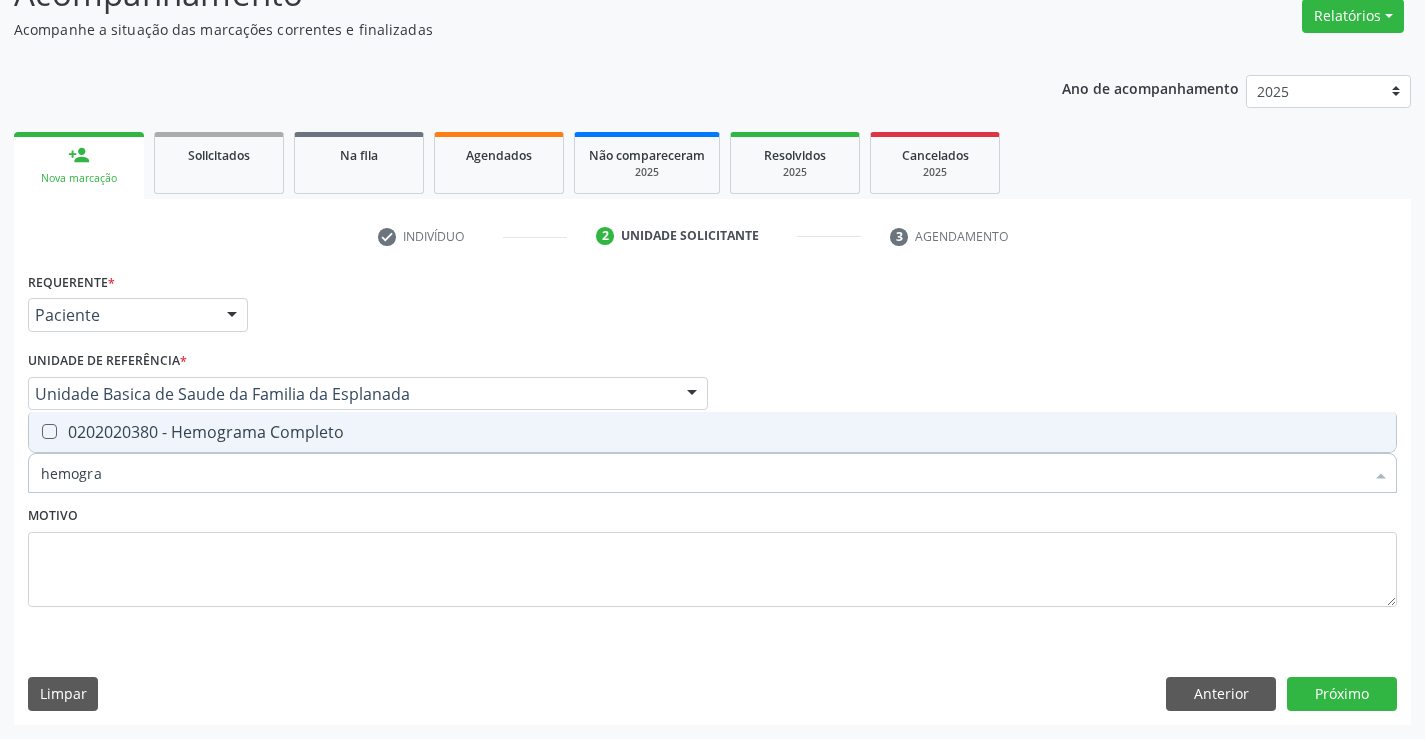 click on "0202020380 - Hemograma Completo" at bounding box center (712, 432) 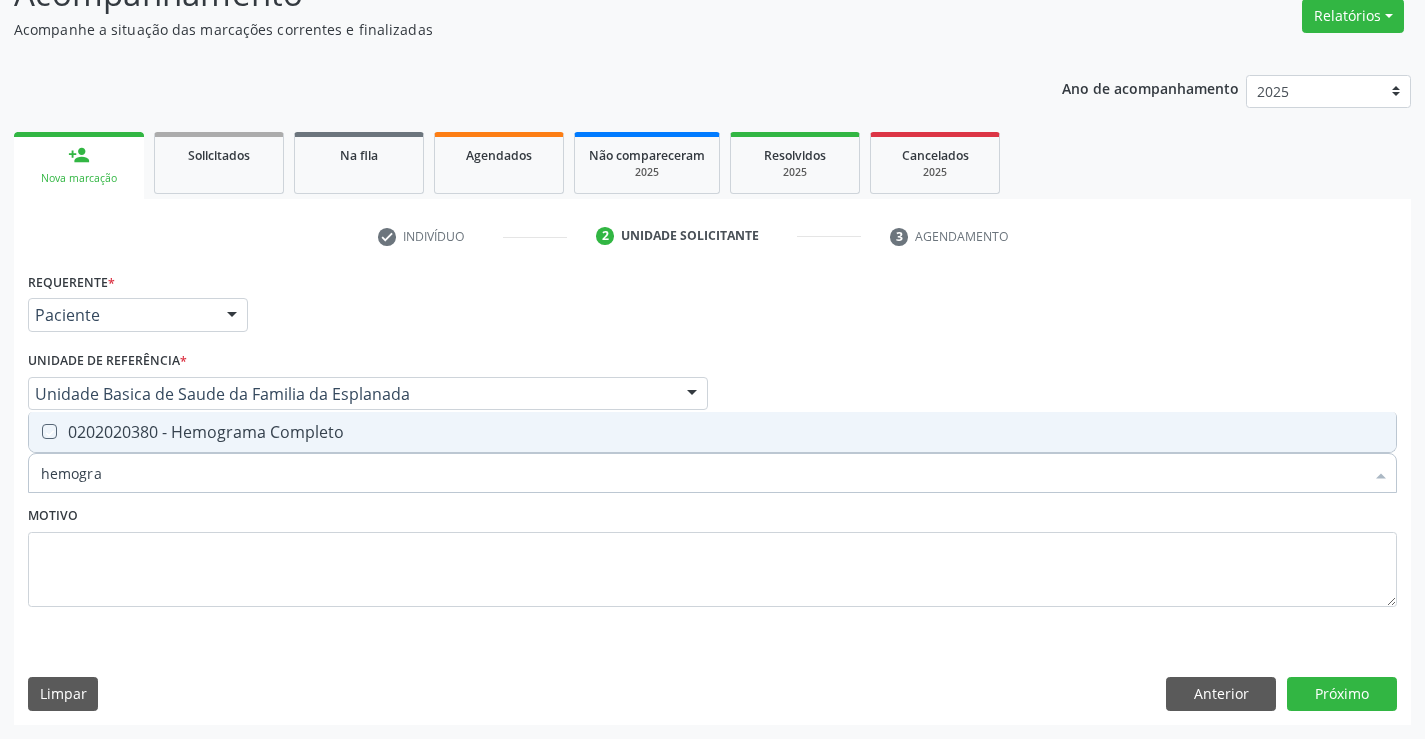 checkbox on "true" 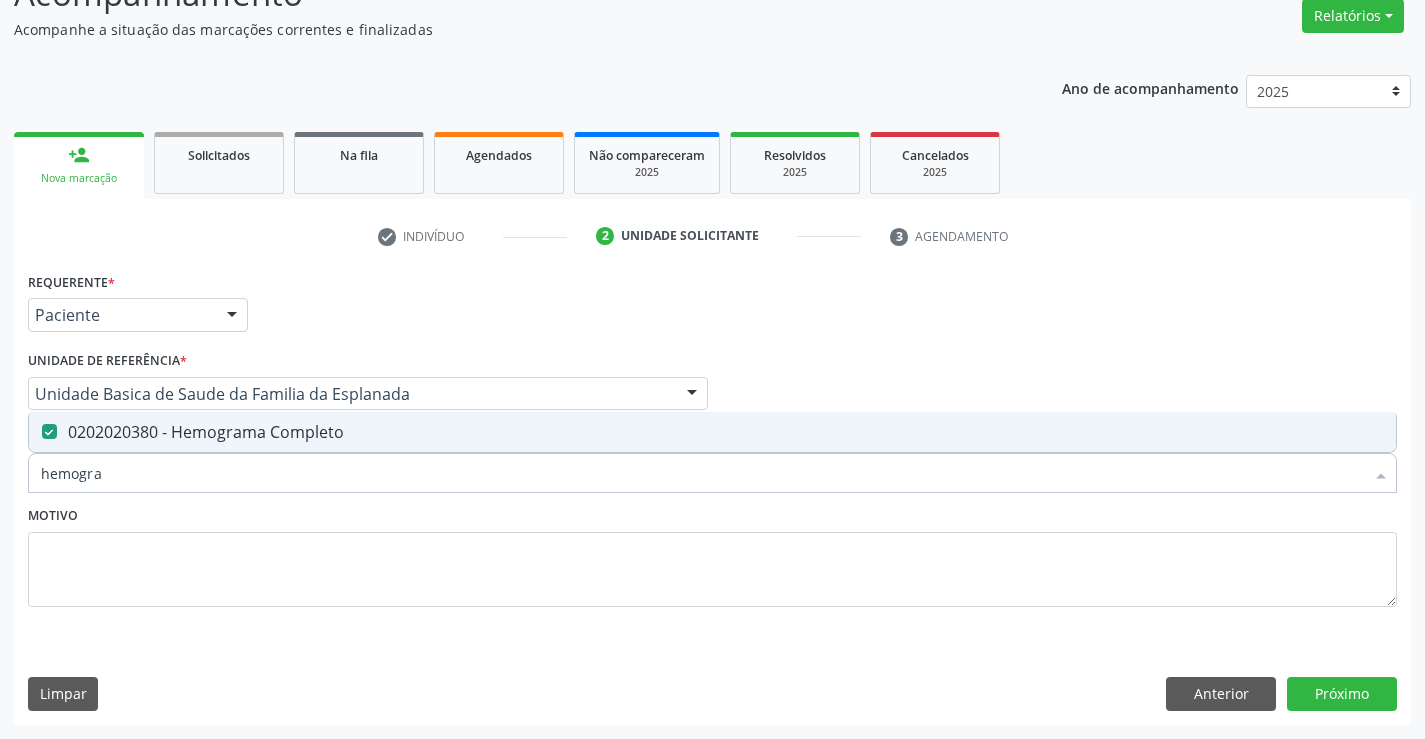 type on "hemogra" 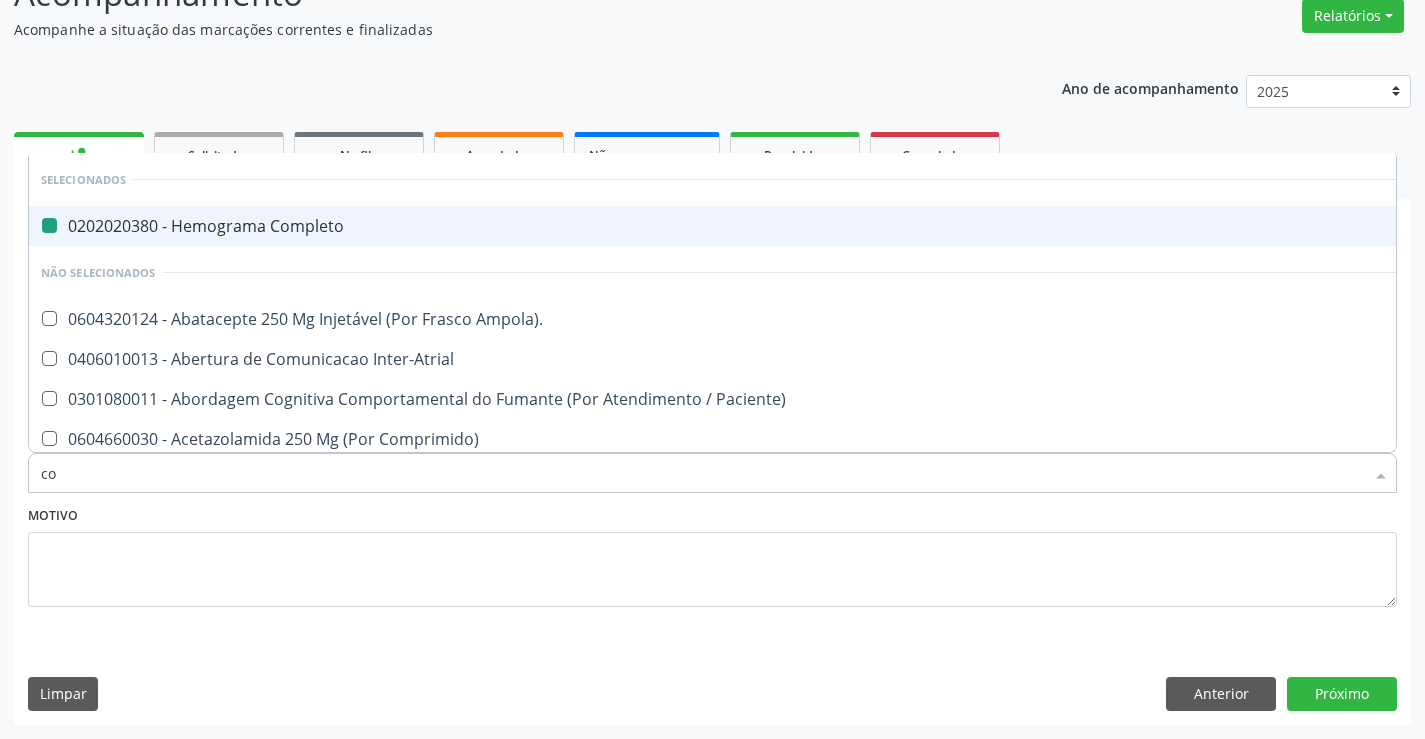 type on "col" 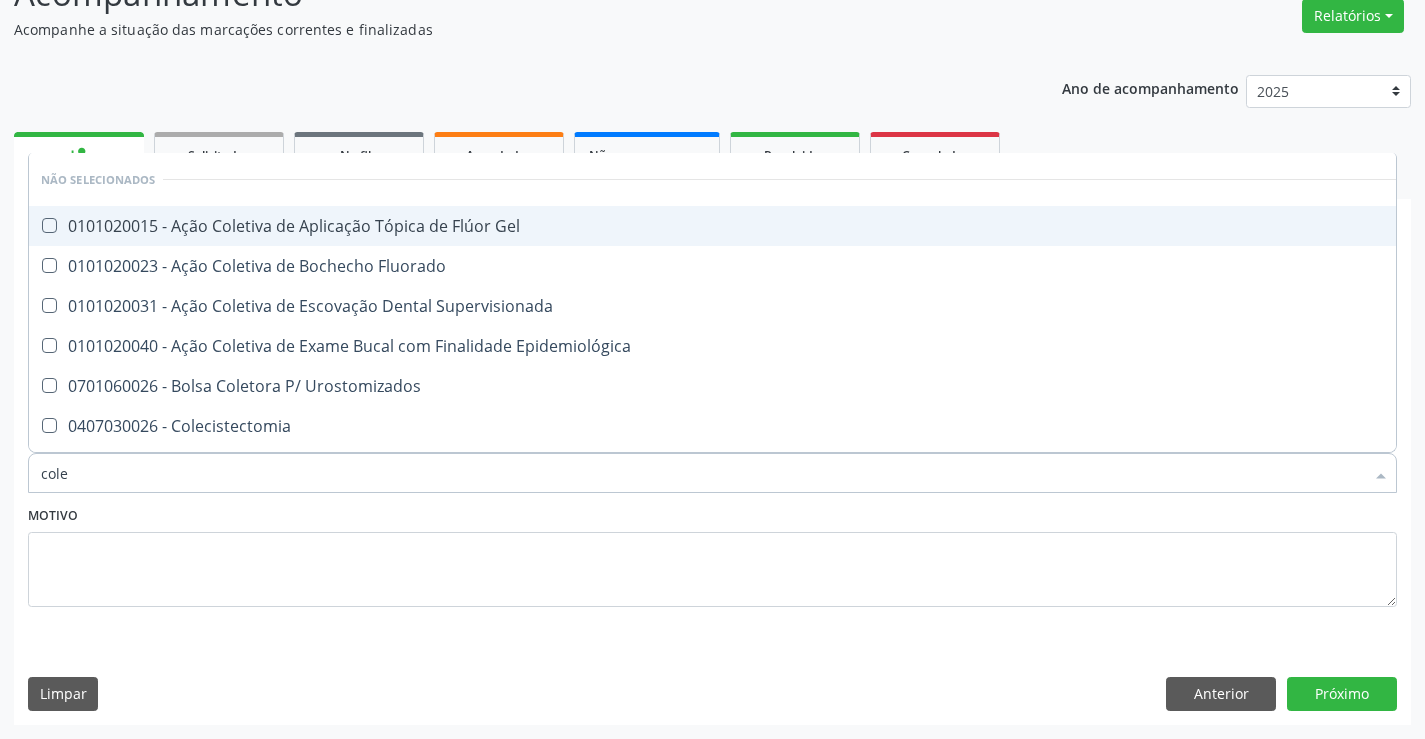 type on "coles" 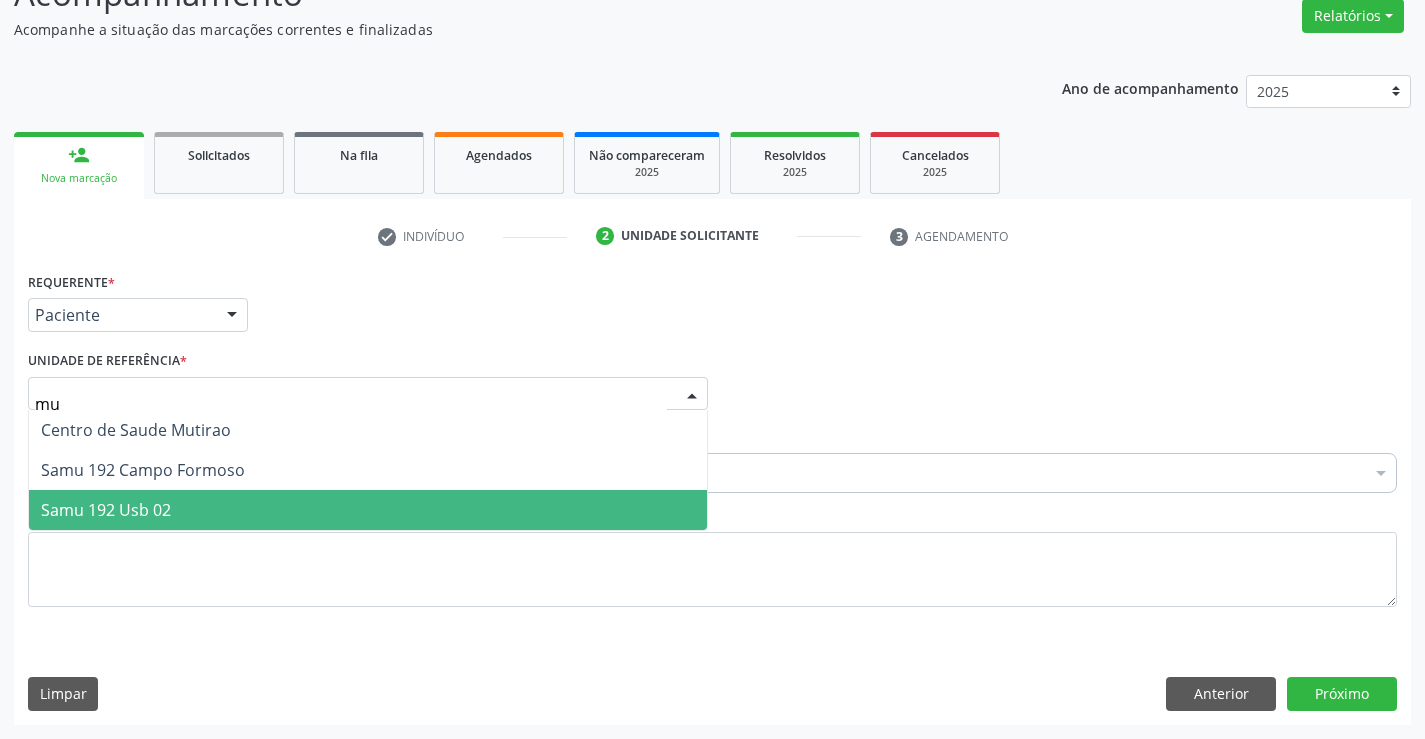 type on "mut" 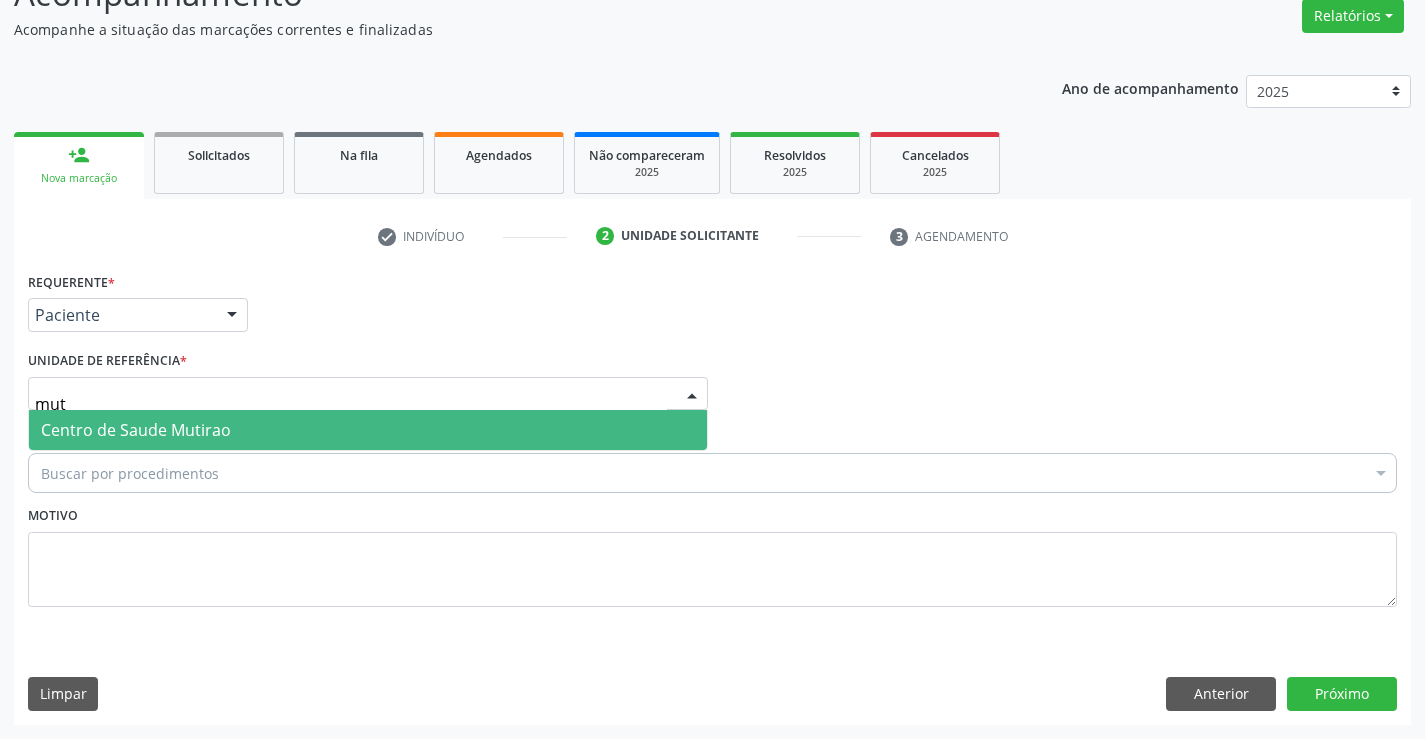 click on "Centro de Saude Mutirao" at bounding box center (368, 430) 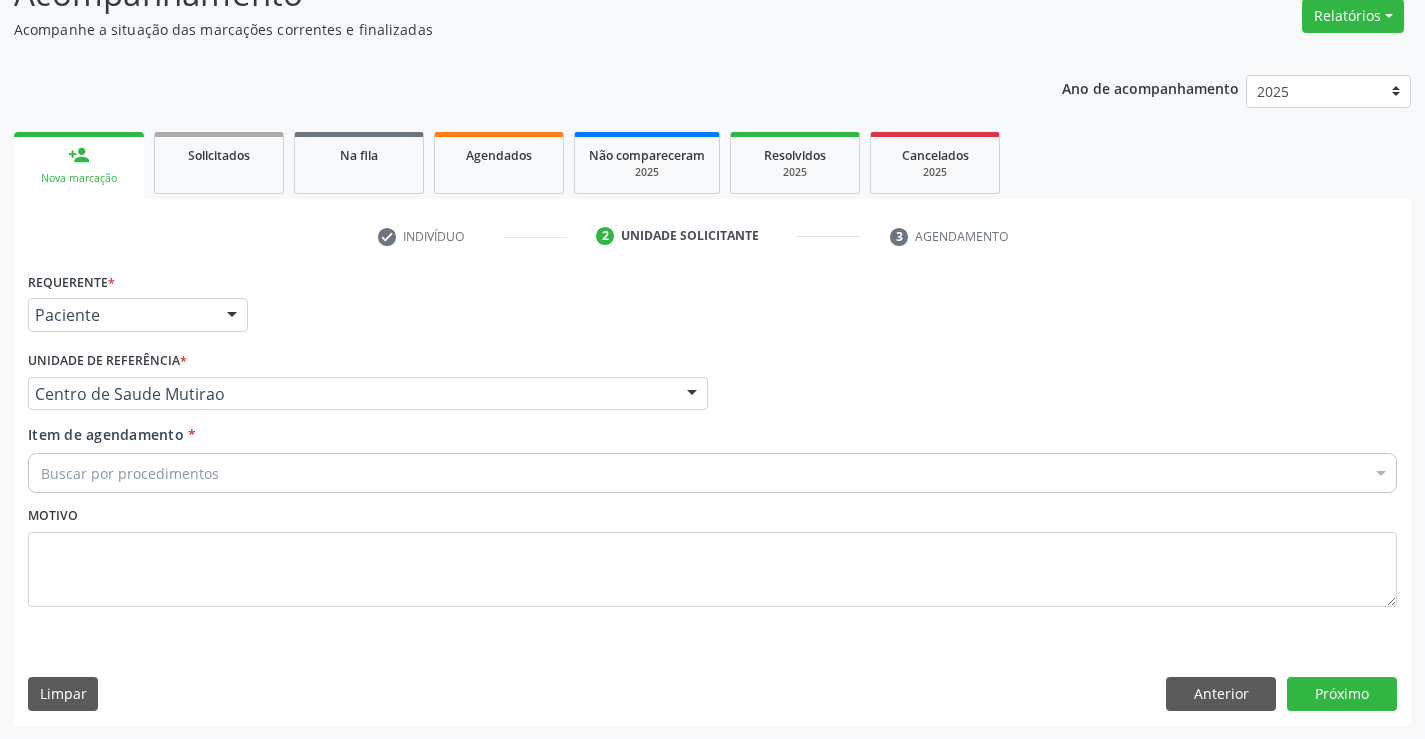 click on "Buscar por procedimentos" at bounding box center (712, 473) 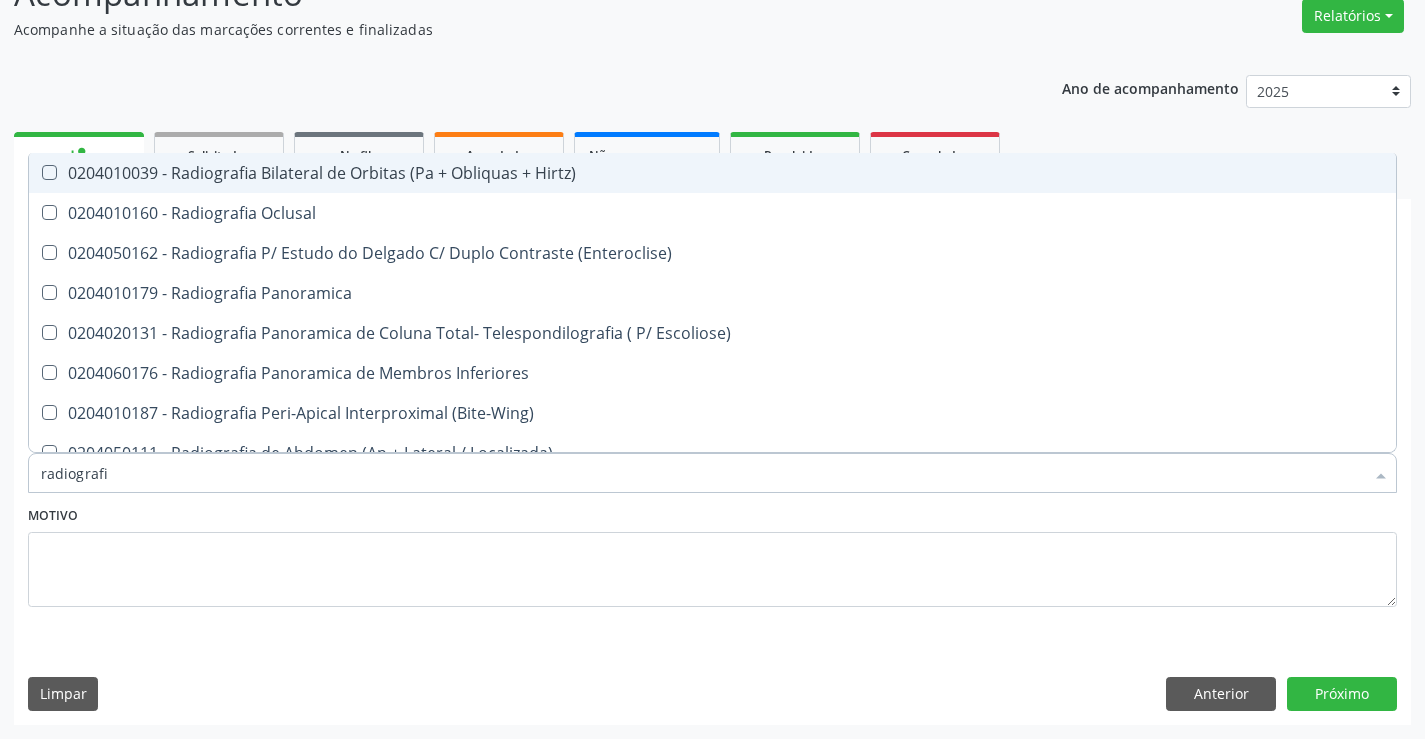 type on "radiografia" 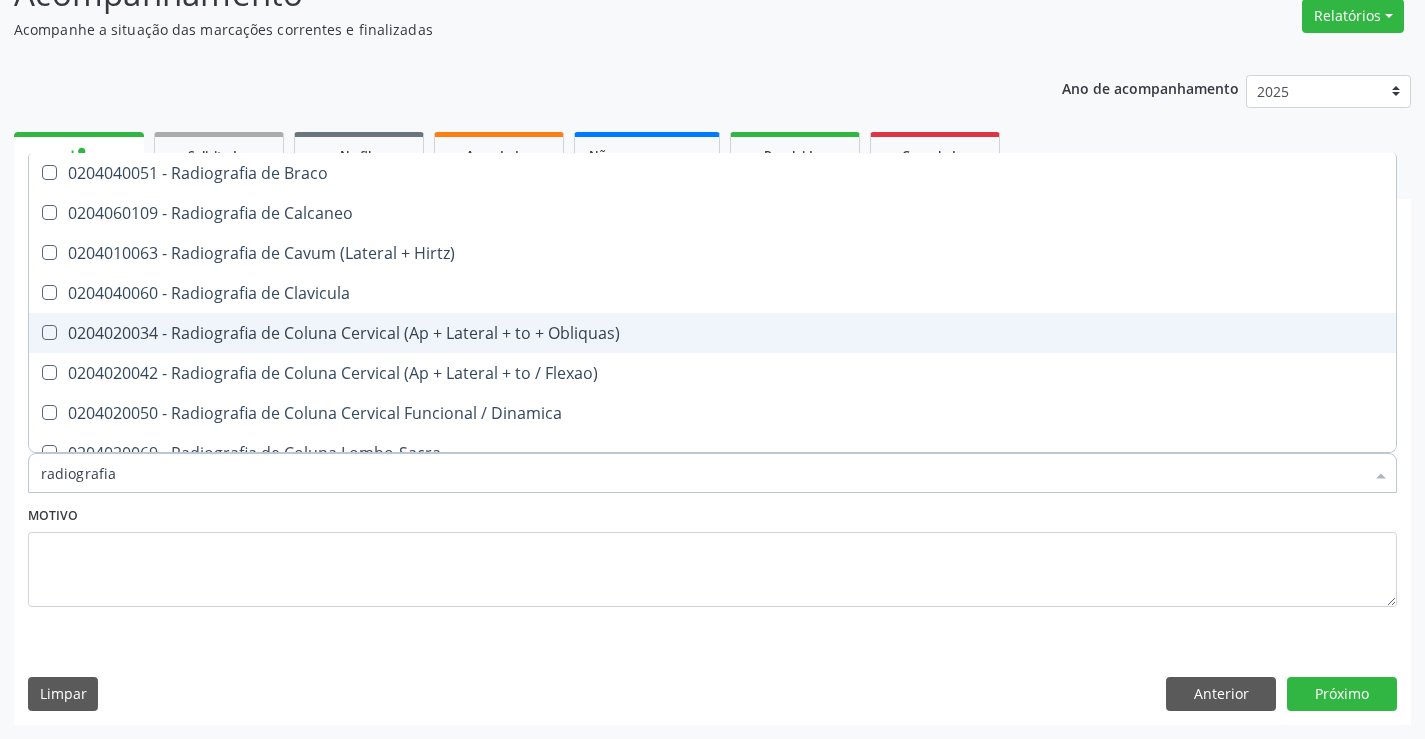 scroll, scrollTop: 900, scrollLeft: 0, axis: vertical 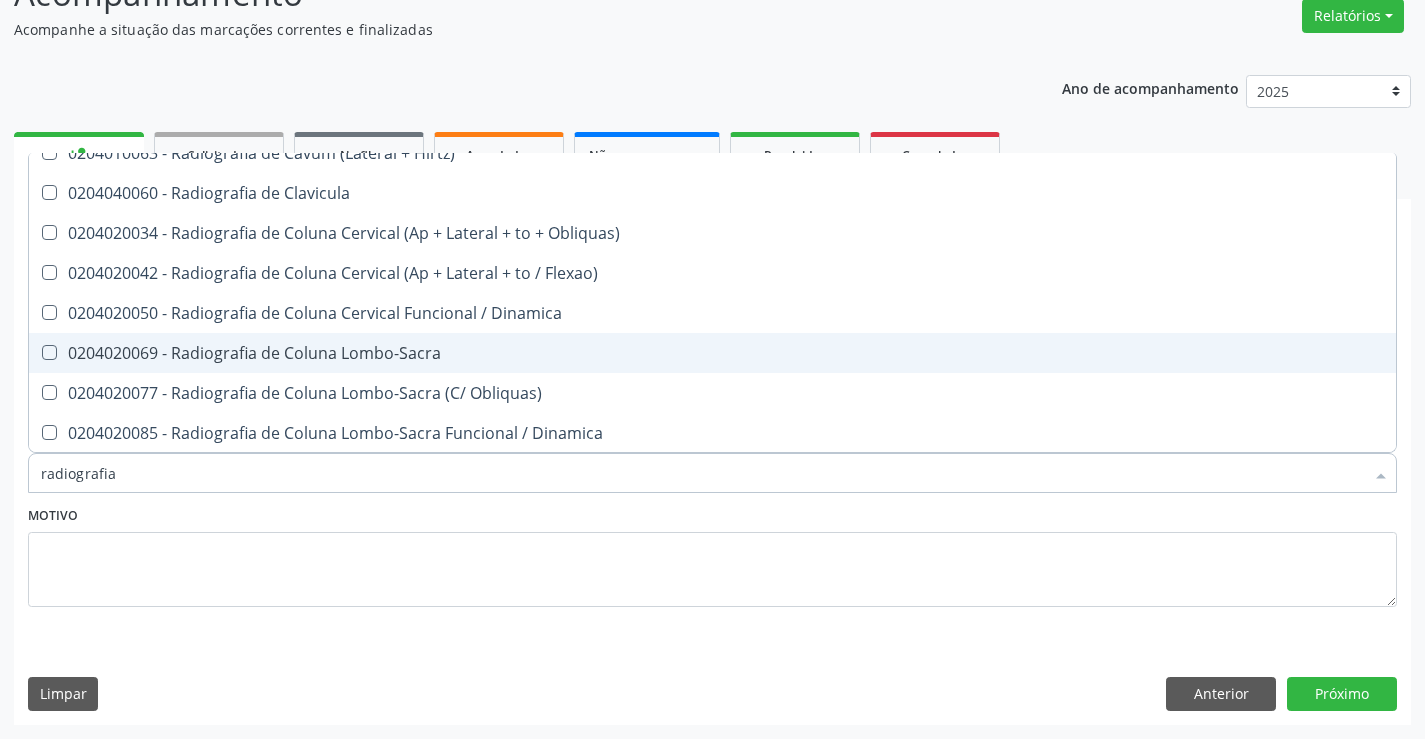 click on "0204020069 - Radiografia de Coluna Lombo-Sacra" at bounding box center (712, 353) 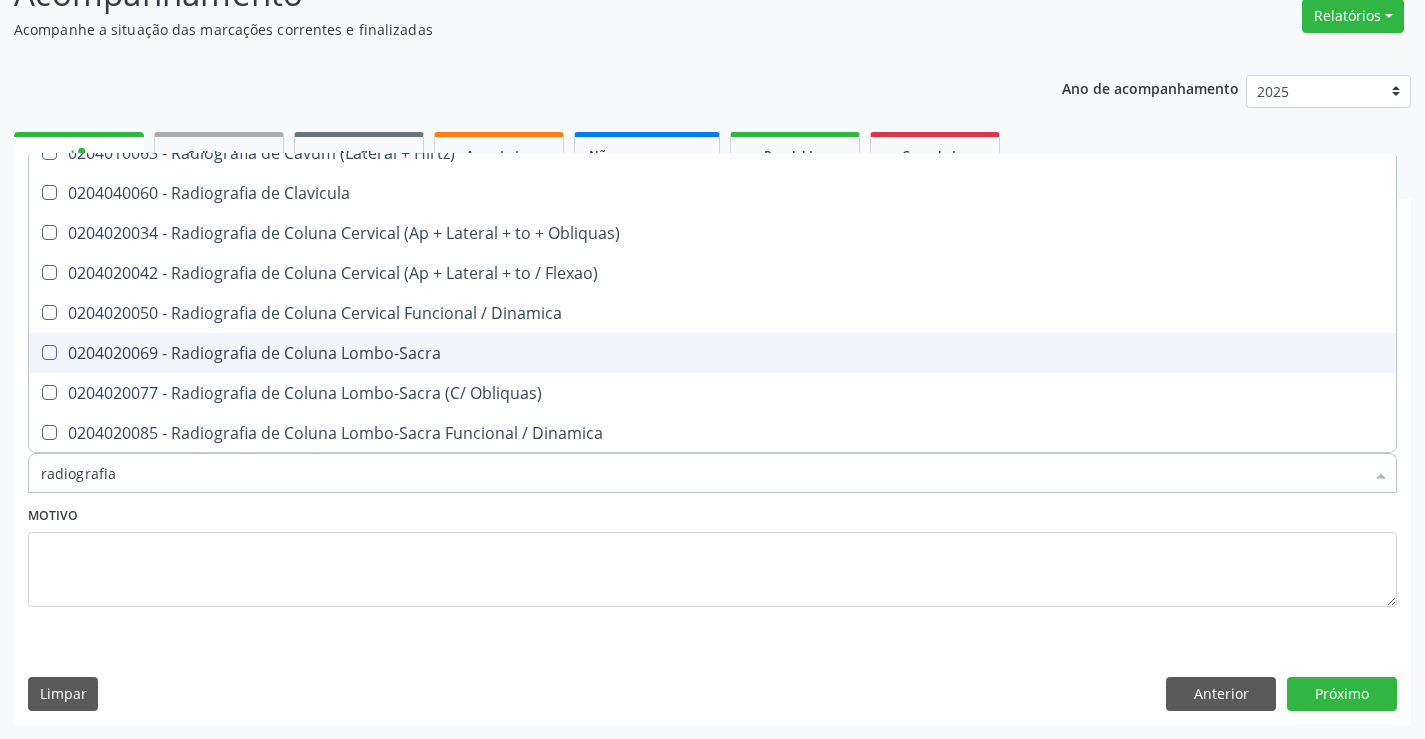 checkbox on "true" 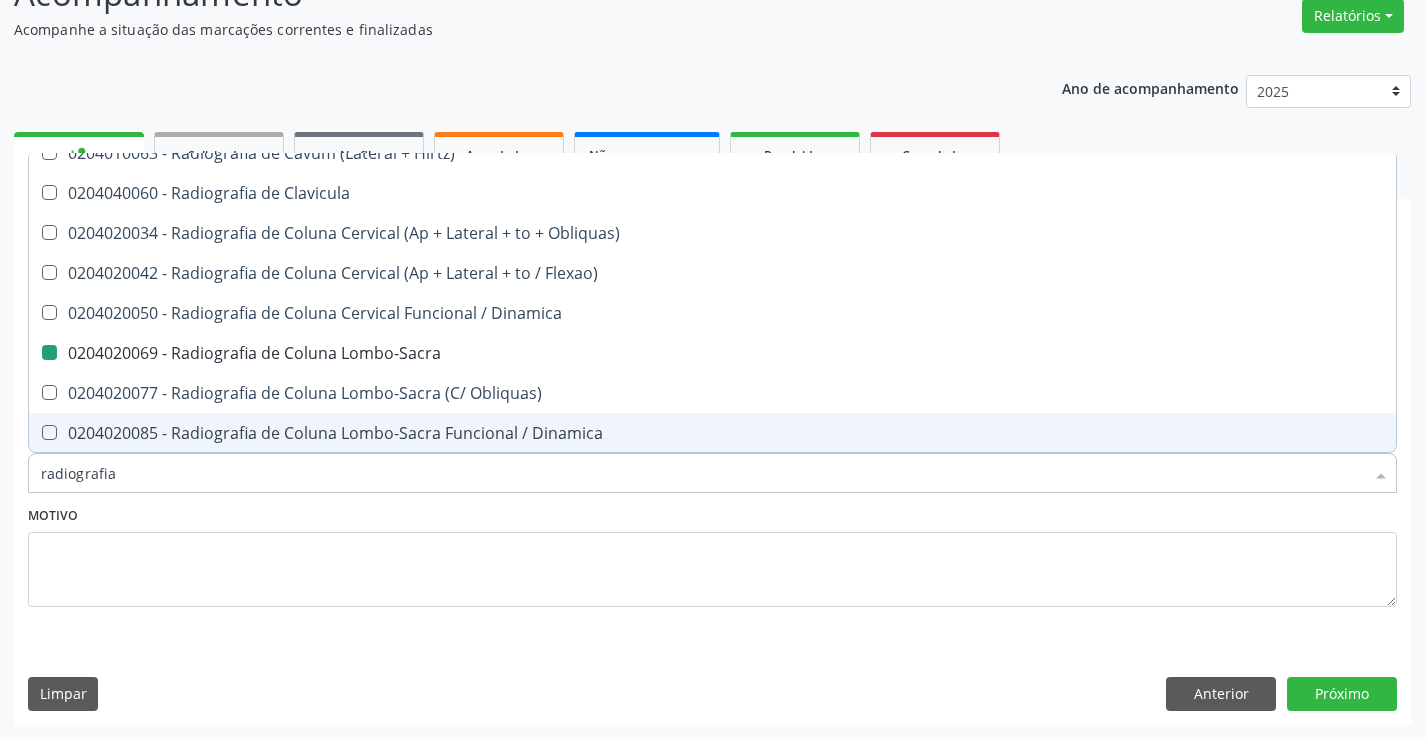 click on "Motivo" at bounding box center [712, 554] 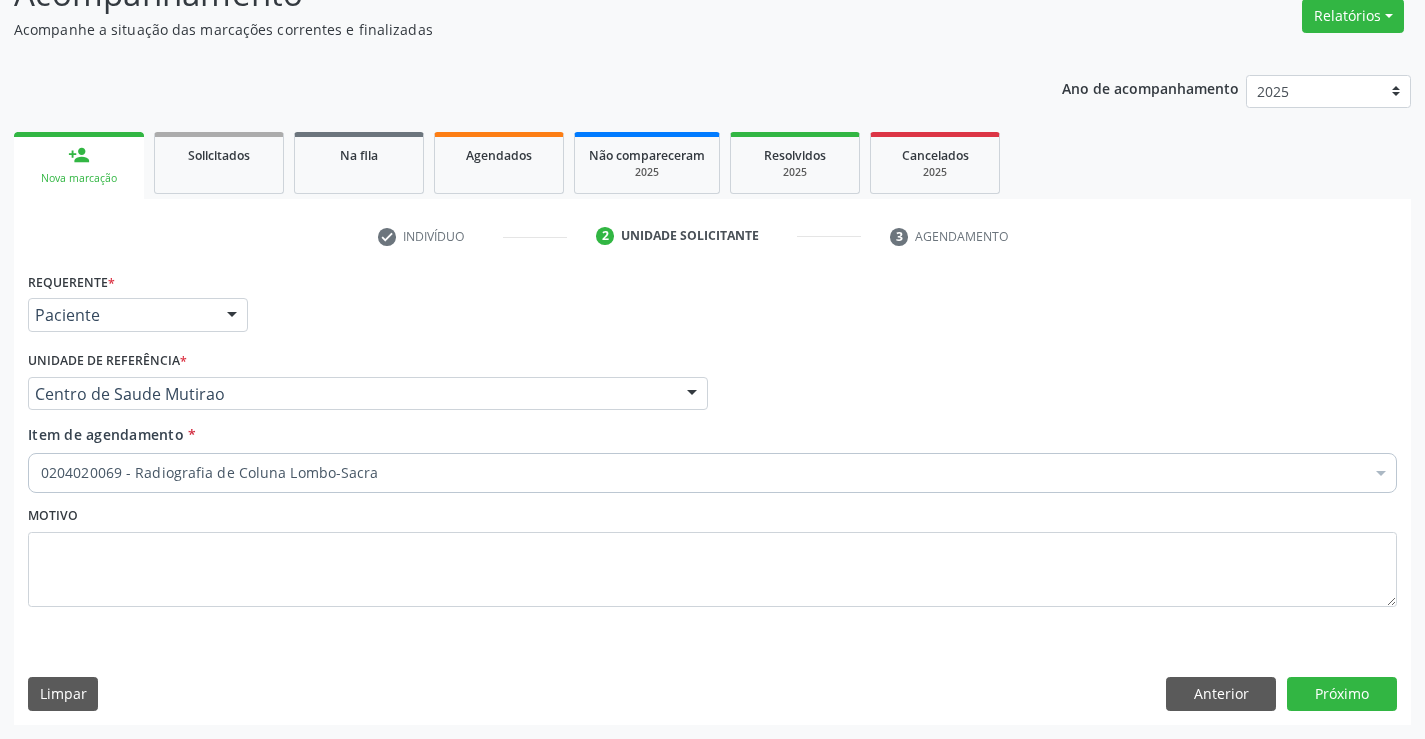 scroll, scrollTop: 0, scrollLeft: 0, axis: both 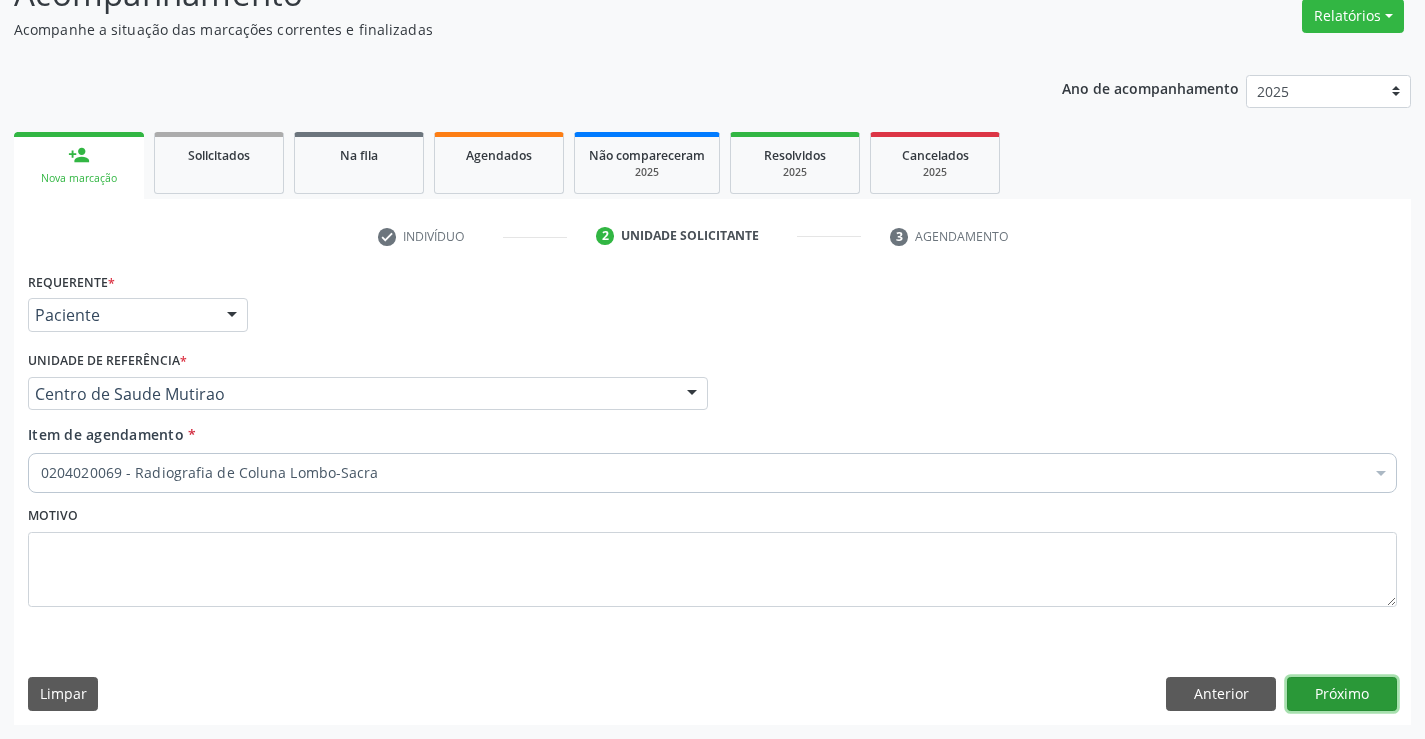 click on "Próximo" at bounding box center (1342, 694) 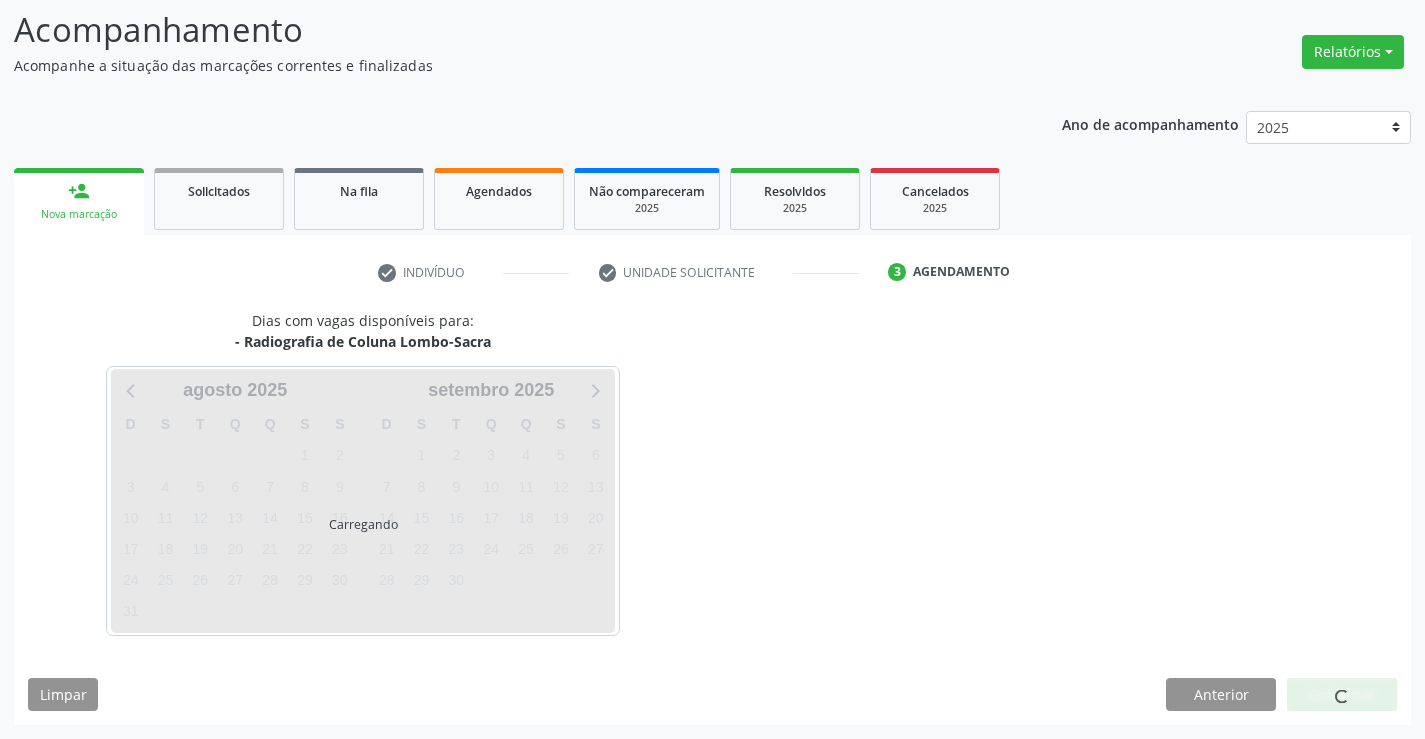 scroll, scrollTop: 131, scrollLeft: 0, axis: vertical 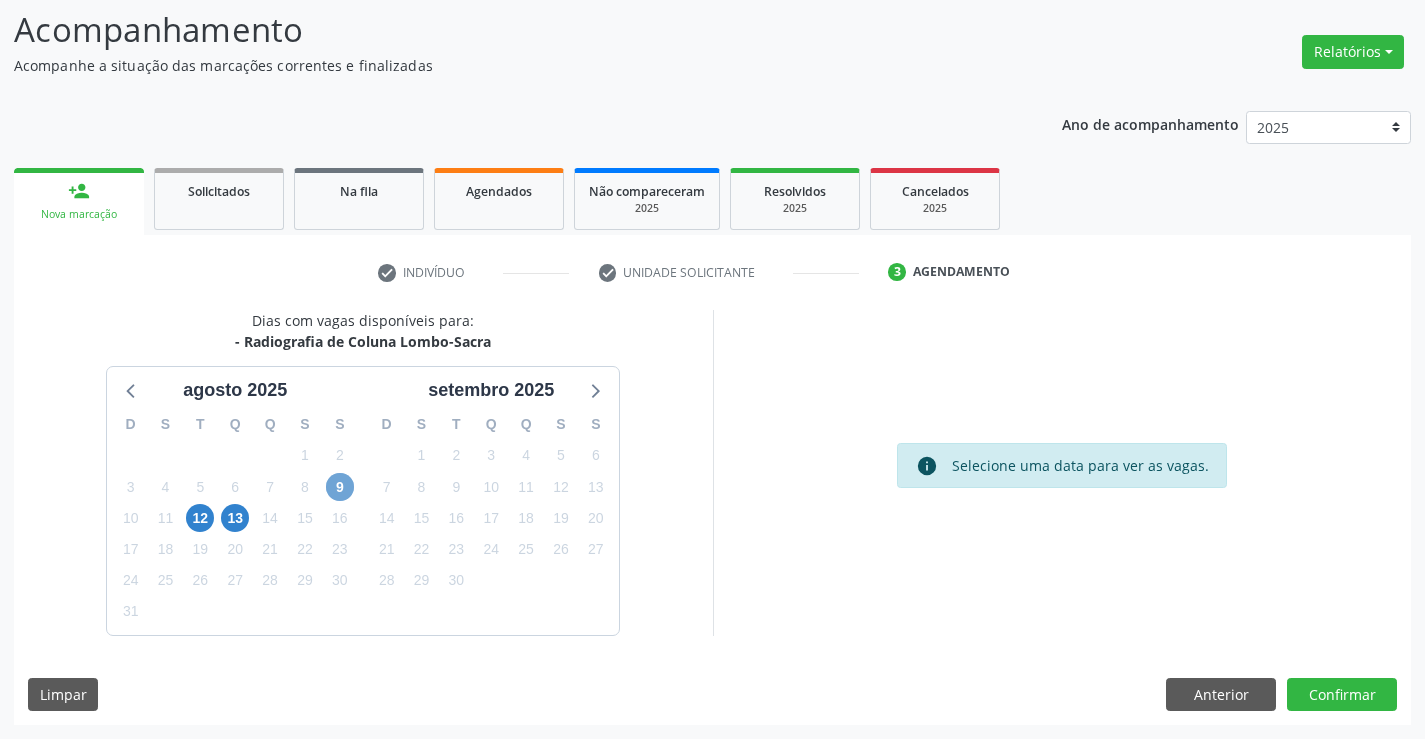click on "9" at bounding box center [340, 487] 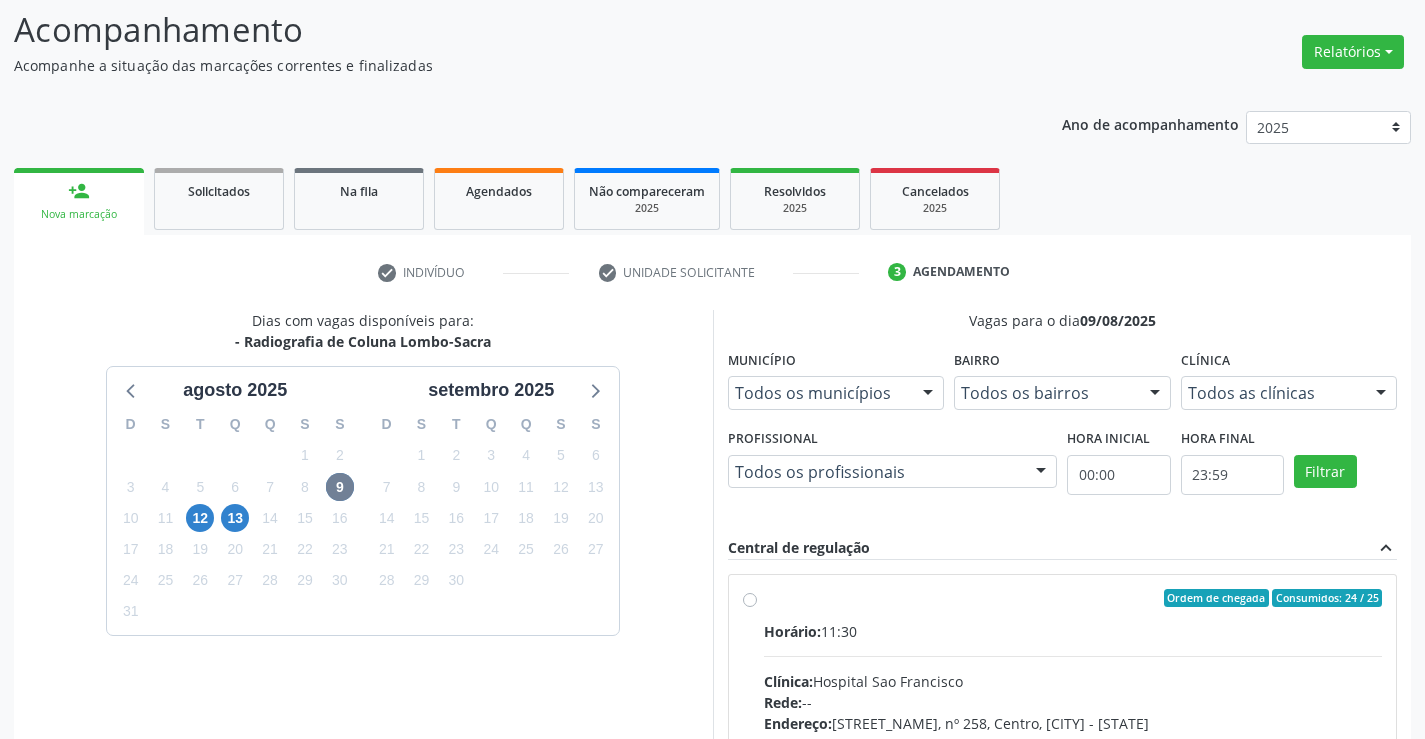 click on "Ordem de chegada
Consumidos: 24 / 25
Horário:   11:30
Clínica:  Hospital Sao Francisco
Rede:
--
Endereço:   [STREET_NAME], nº 258, Centro, [CITY] - [STATE]
Telefone:   ([AREA]) [PHONE]
Profissional:
[FIRST] [LAST]
Informações adicionais sobre o atendimento
Idade de atendimento:
de 0 a 120 anos
Gênero(s) atendido(s):
Masculino e Feminino
Informações adicionais:
--" at bounding box center [1073, 742] 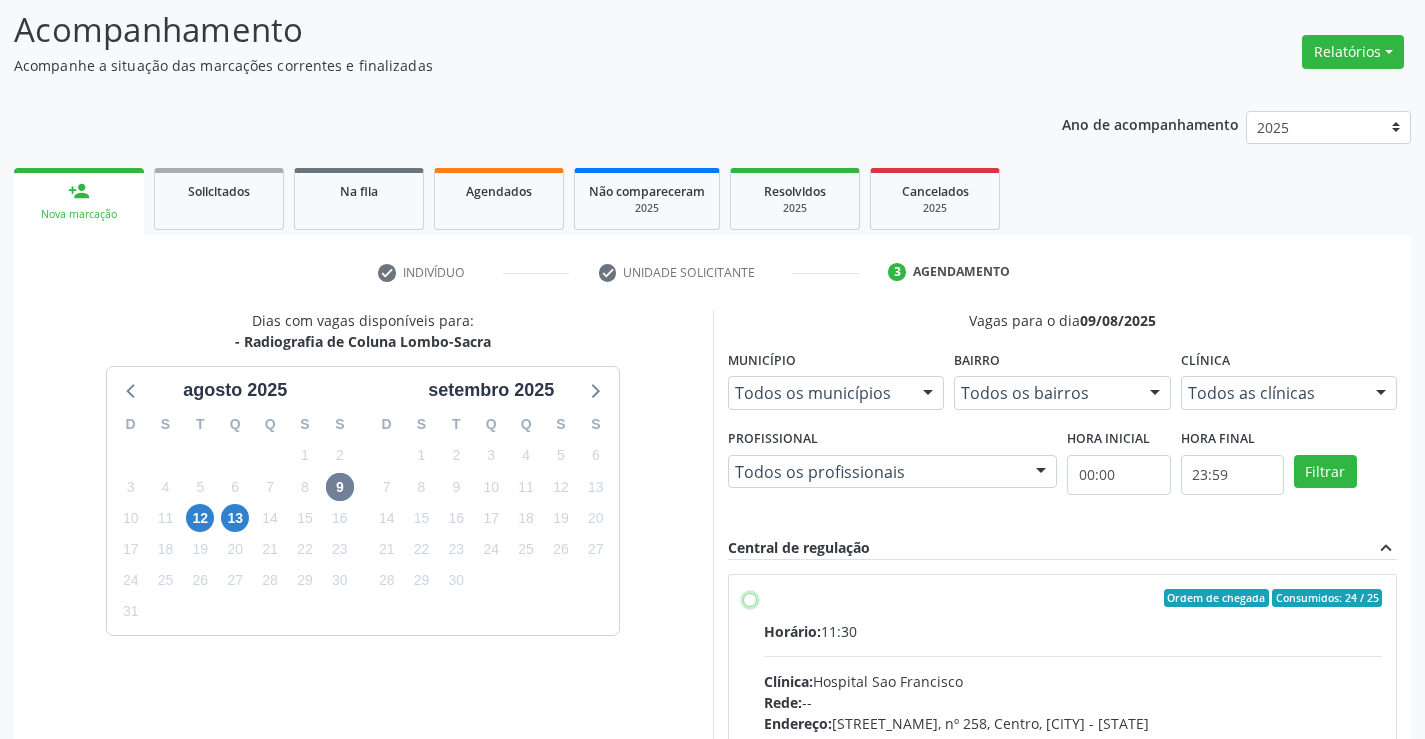 click on "Ordem de chegada
Consumidos: 24 / 25
Horário:   11:30
Clínica:  Hospital Sao Francisco
Rede:
--
Endereço:   [STREET_NAME], nº 258, Centro, [CITY] - [STATE]
Telefone:   ([AREA]) [PHONE]
Profissional:
[FIRST] [LAST]
Informações adicionais sobre o atendimento
Idade de atendimento:
de 0 a 120 anos
Gênero(s) atendido(s):
Masculino e Feminino
Informações adicionais:
--" at bounding box center [750, 598] 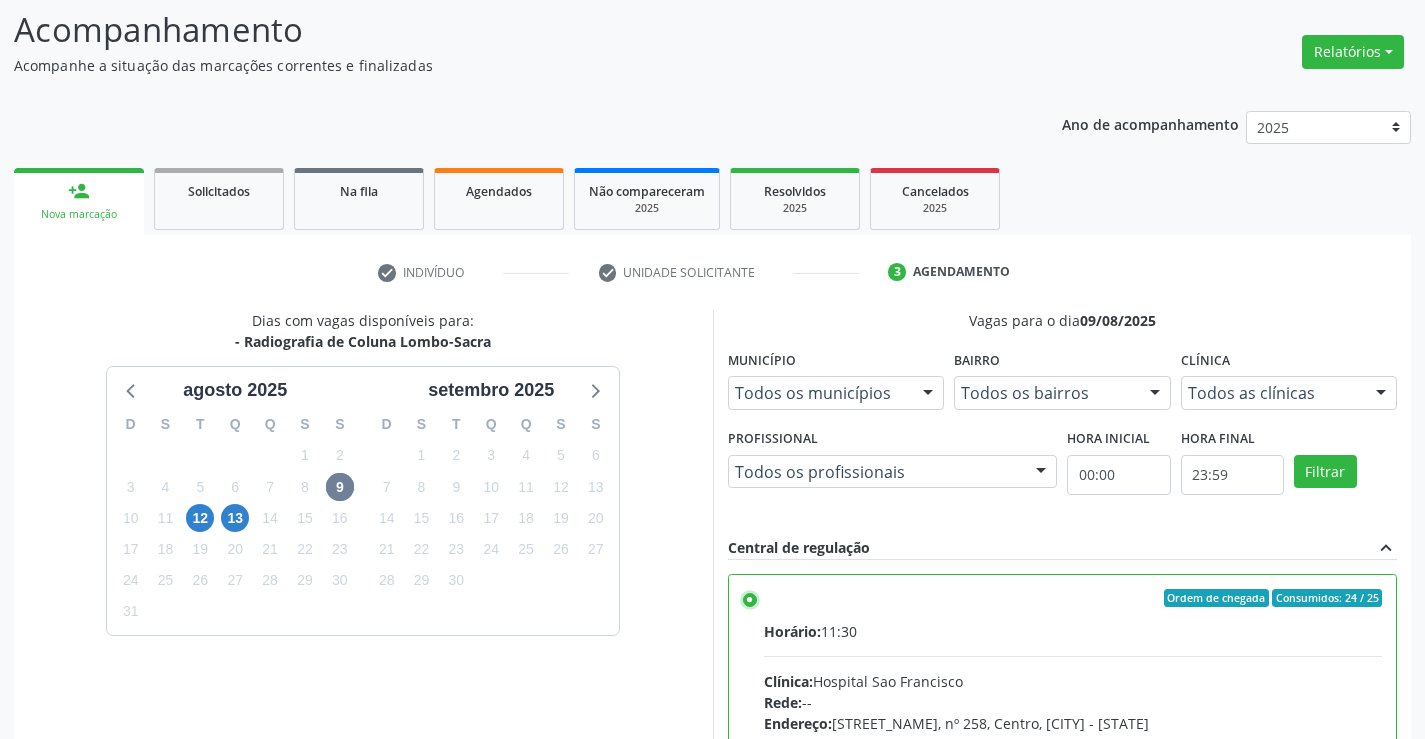 scroll, scrollTop: 99, scrollLeft: 0, axis: vertical 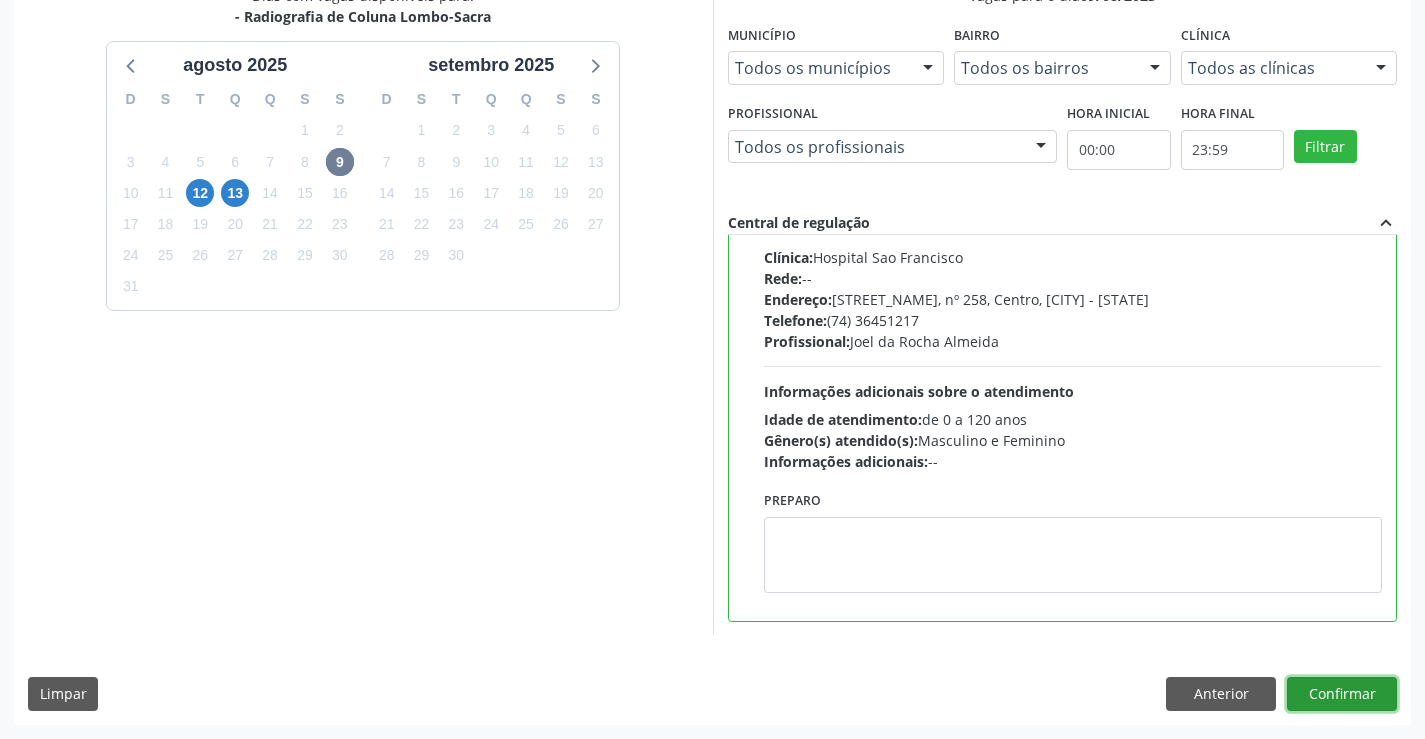 click on "Confirmar" at bounding box center (1342, 694) 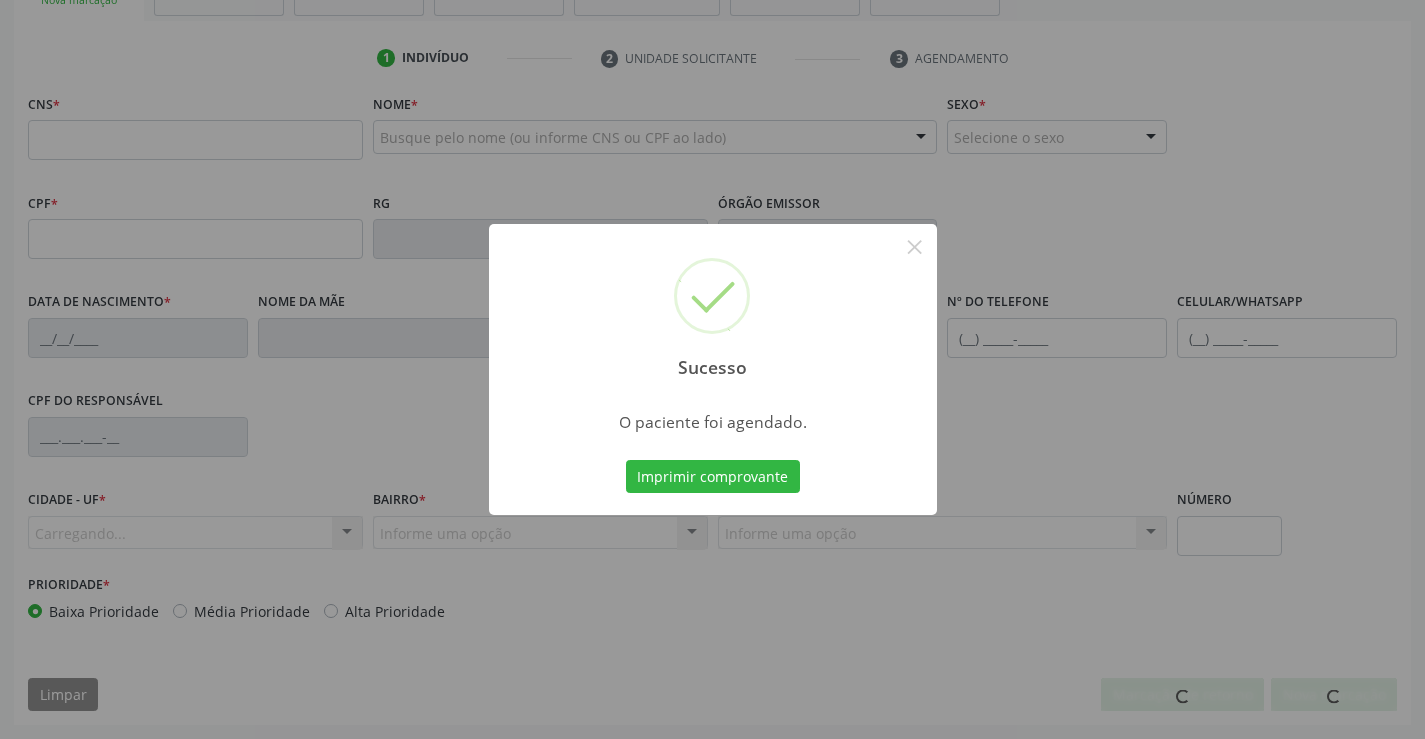 scroll, scrollTop: 345, scrollLeft: 0, axis: vertical 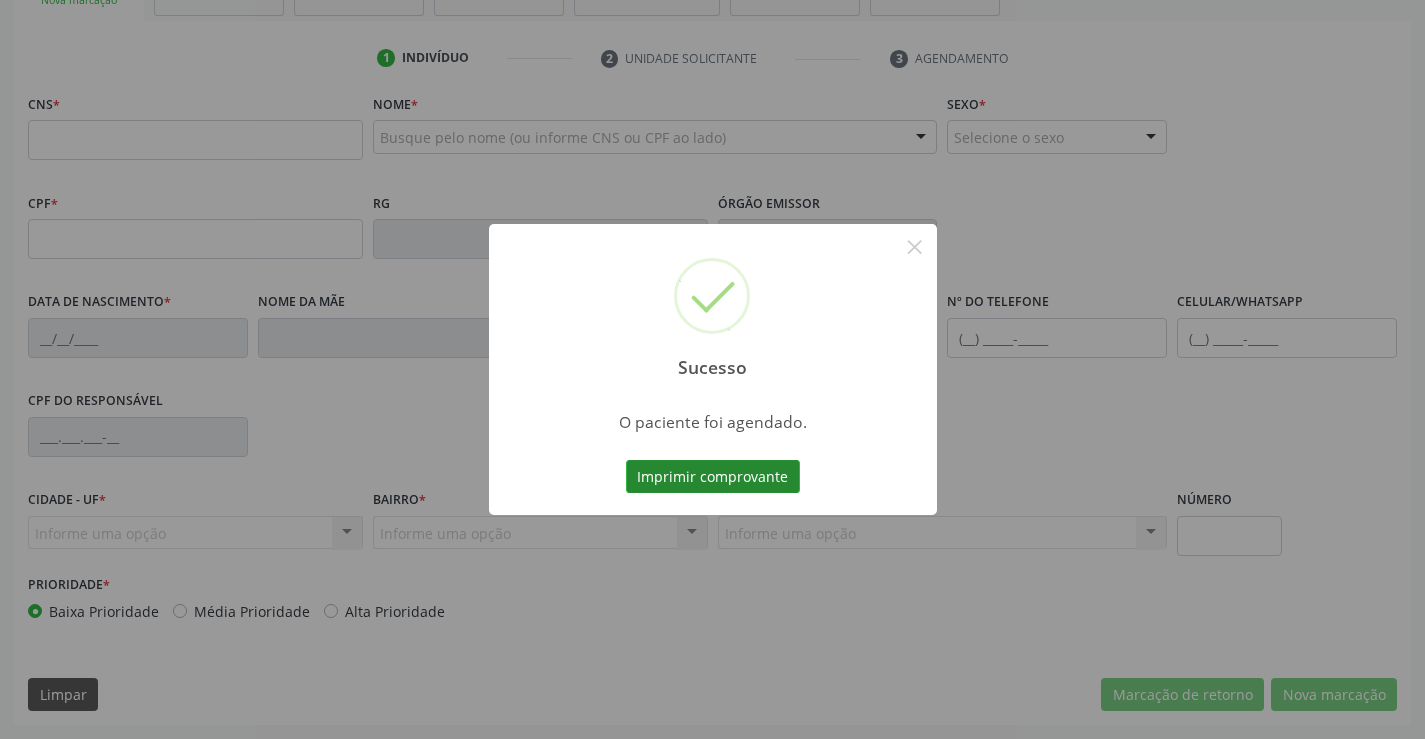 click on "Imprimir comprovante" at bounding box center [713, 477] 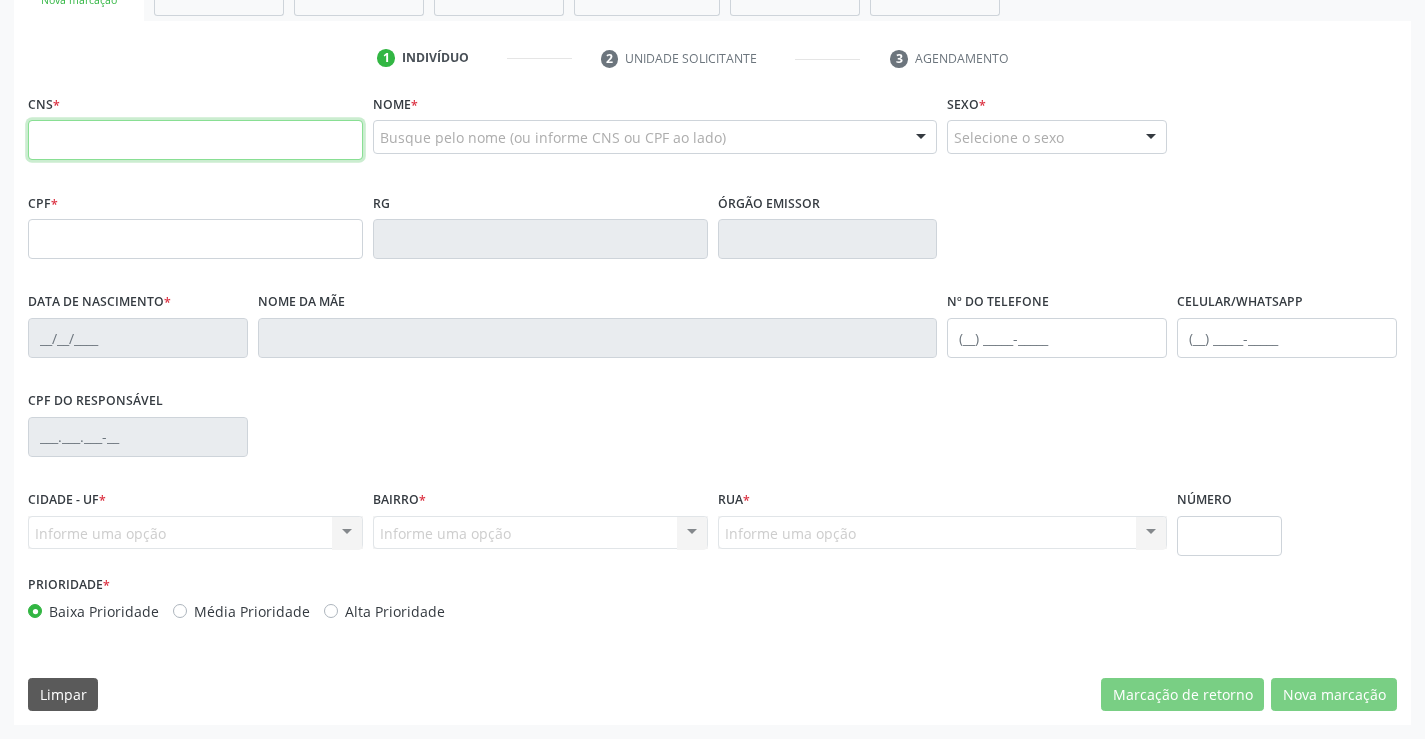 click at bounding box center (195, 140) 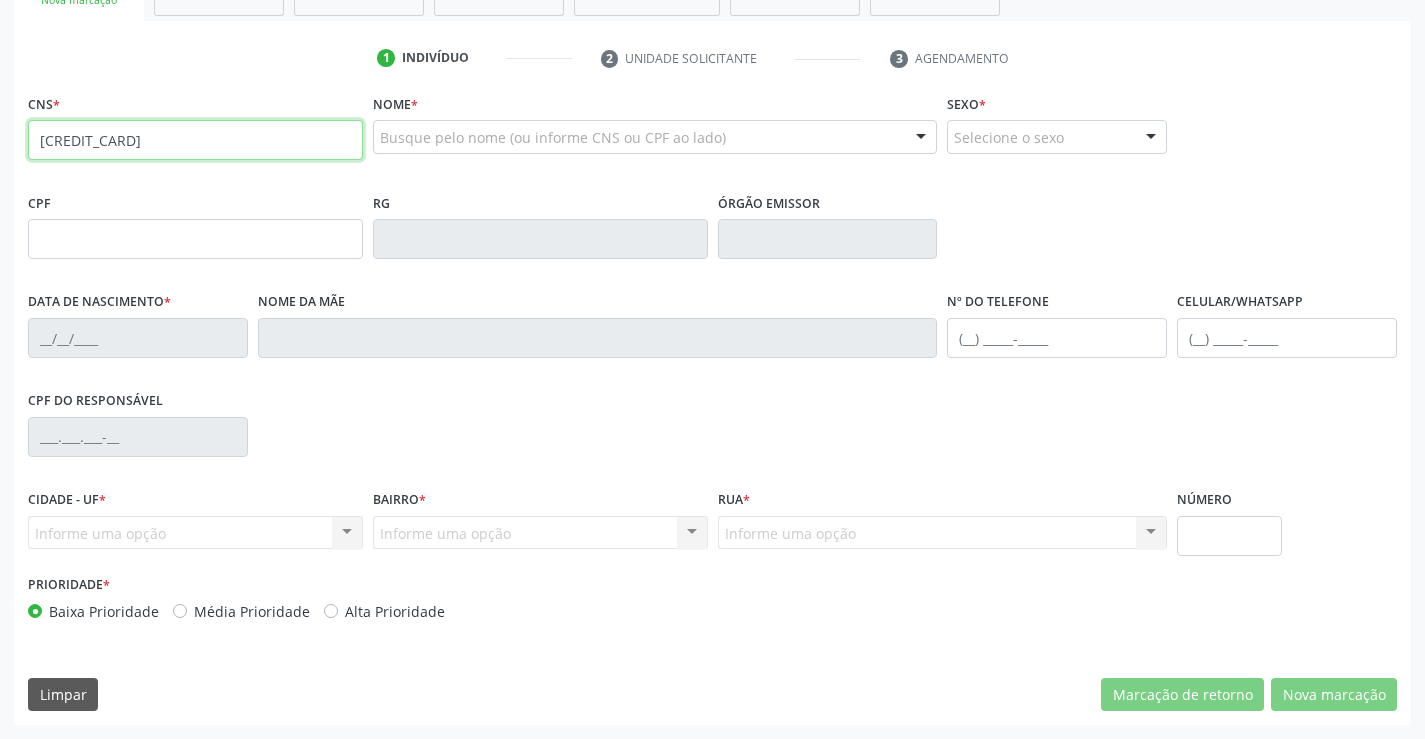 type on "[CREDIT_CARD]" 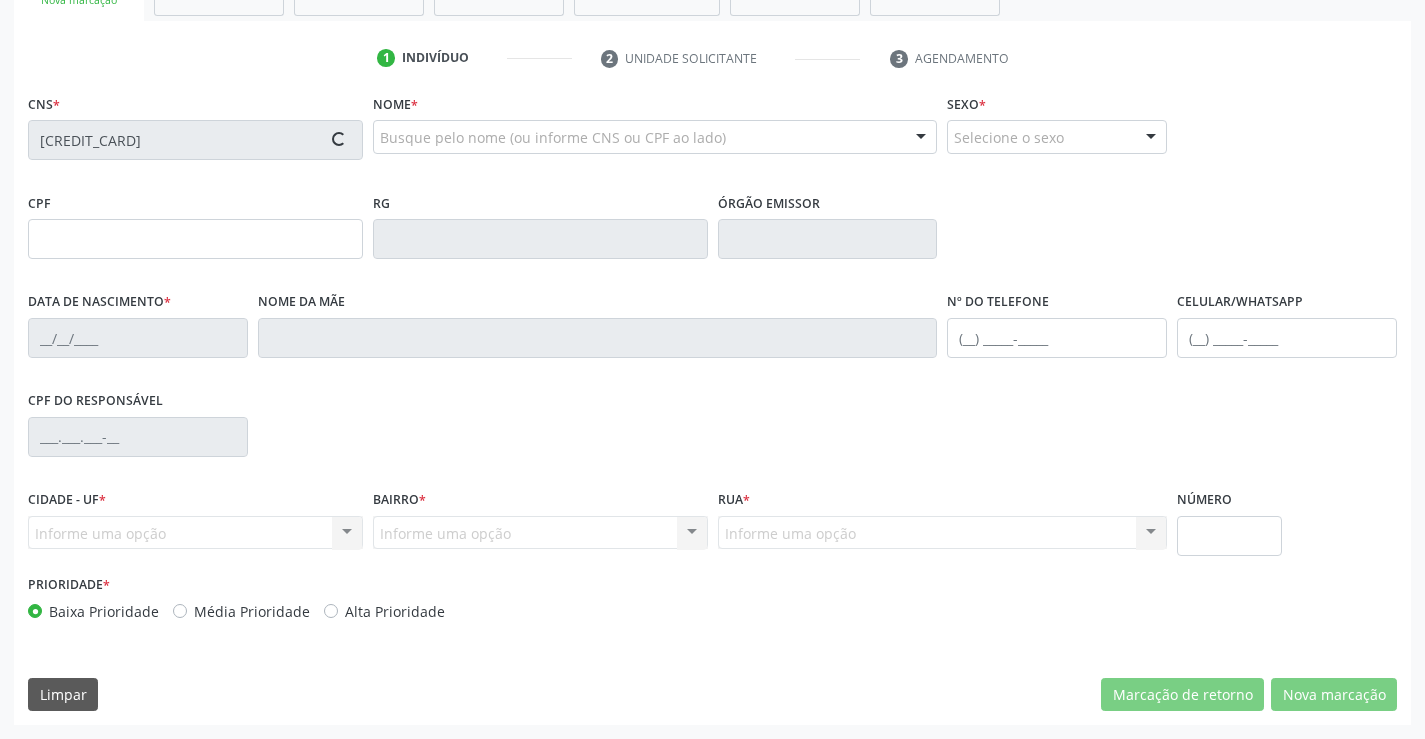 type on "[DATE]" 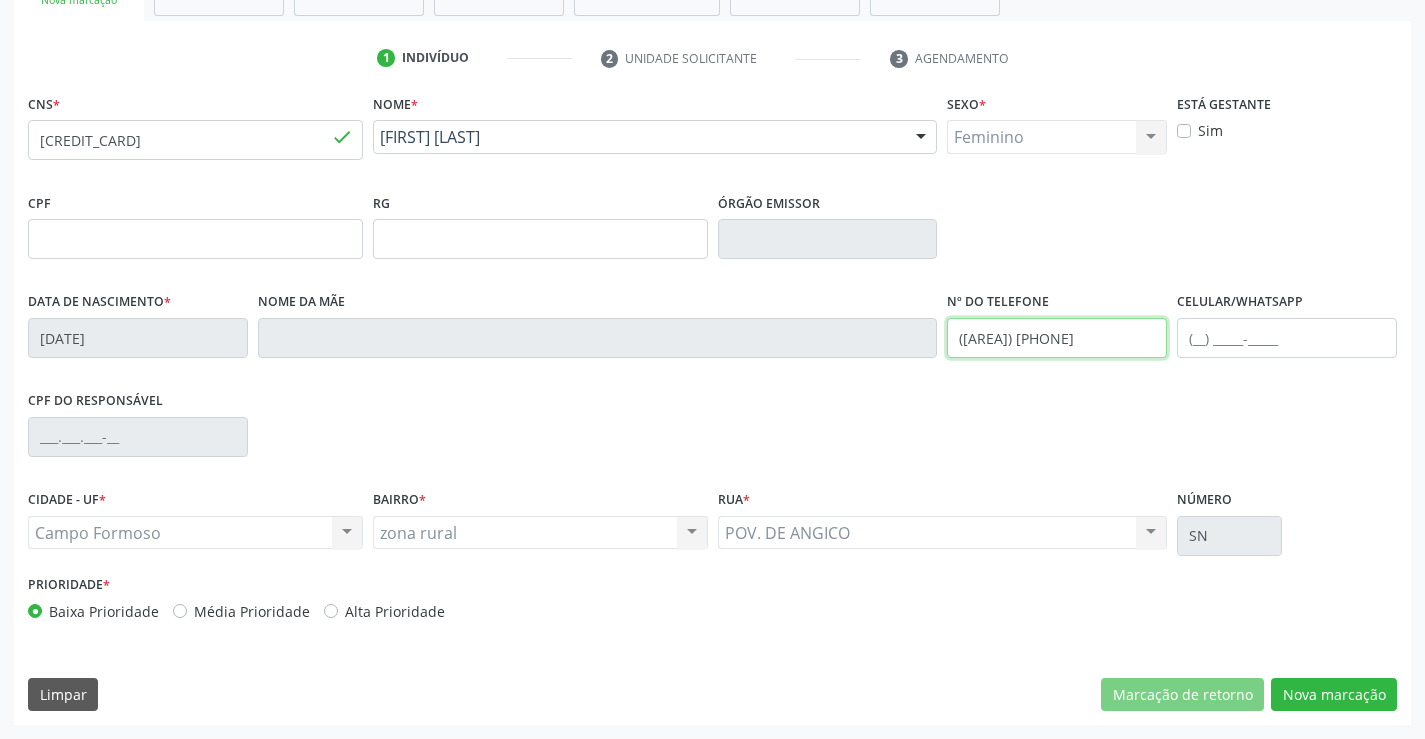 click on "([AREA]) [PHONE]" at bounding box center (1057, 338) 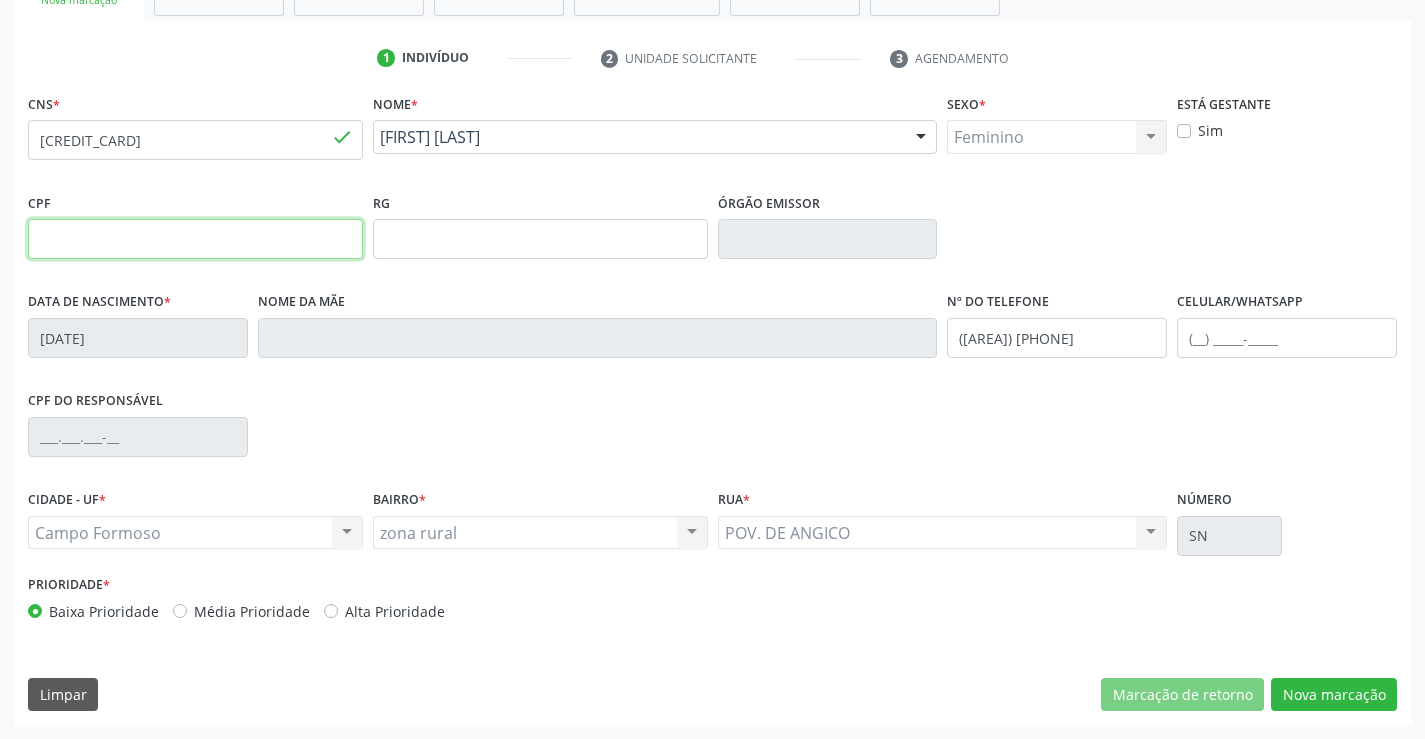 click at bounding box center [195, 239] 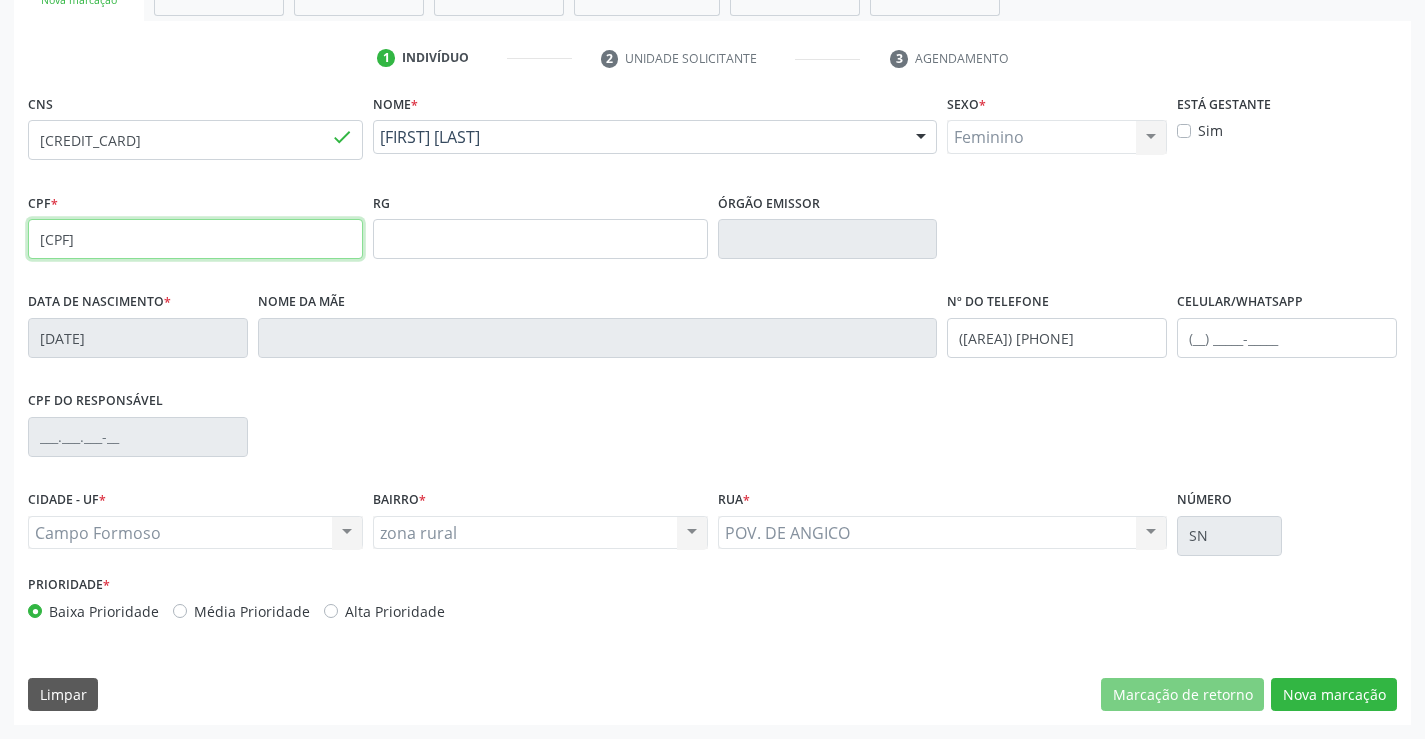 type on "[CPF]" 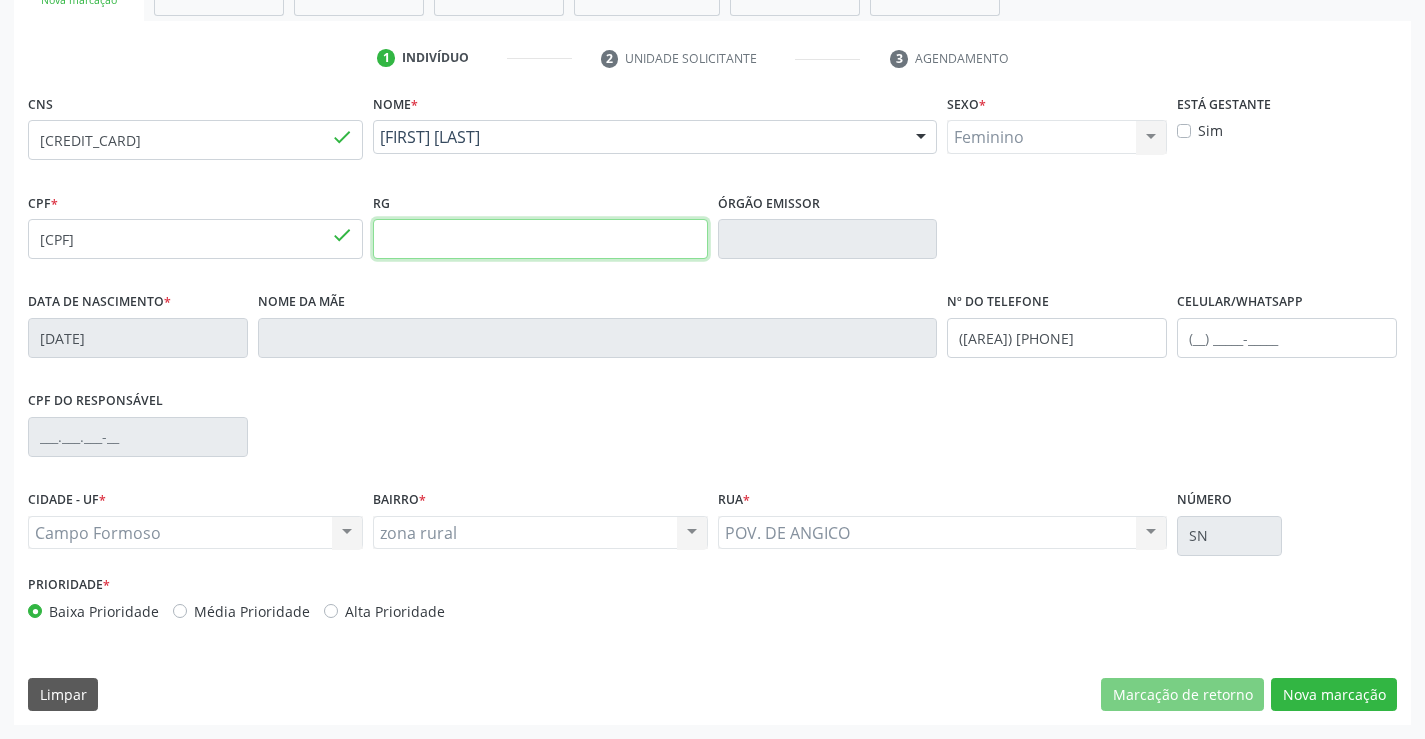 click at bounding box center [540, 239] 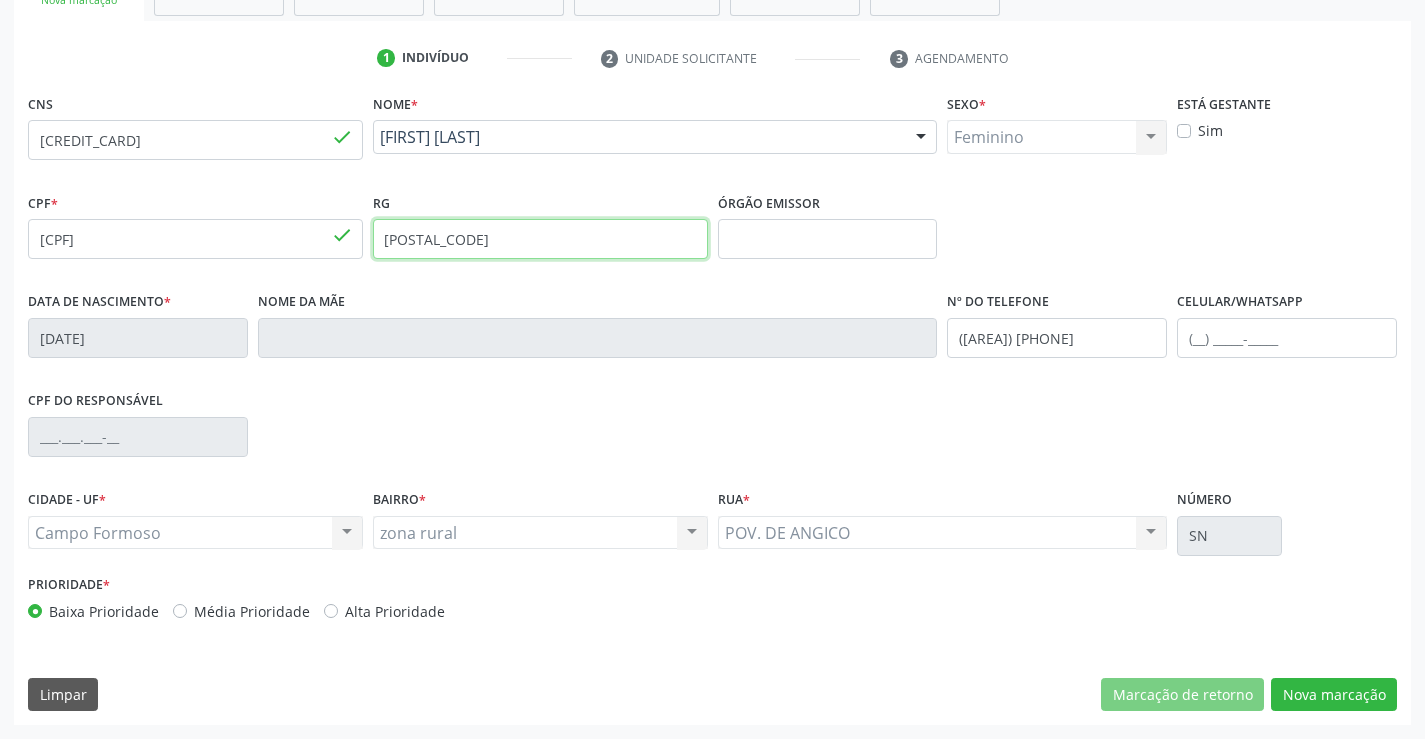 type on "[POSTAL_CODE]" 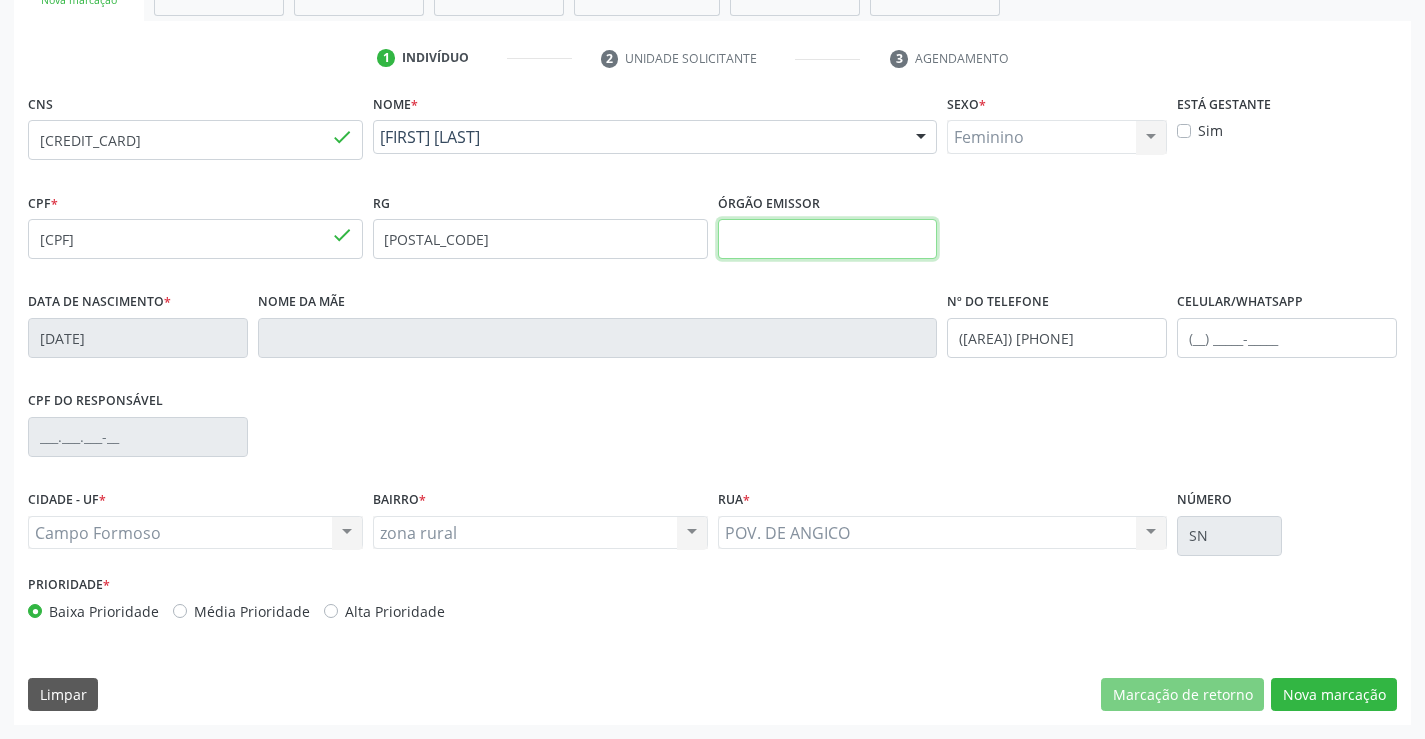 drag, startPoint x: 849, startPoint y: 231, endPoint x: 848, endPoint y: 260, distance: 29.017237 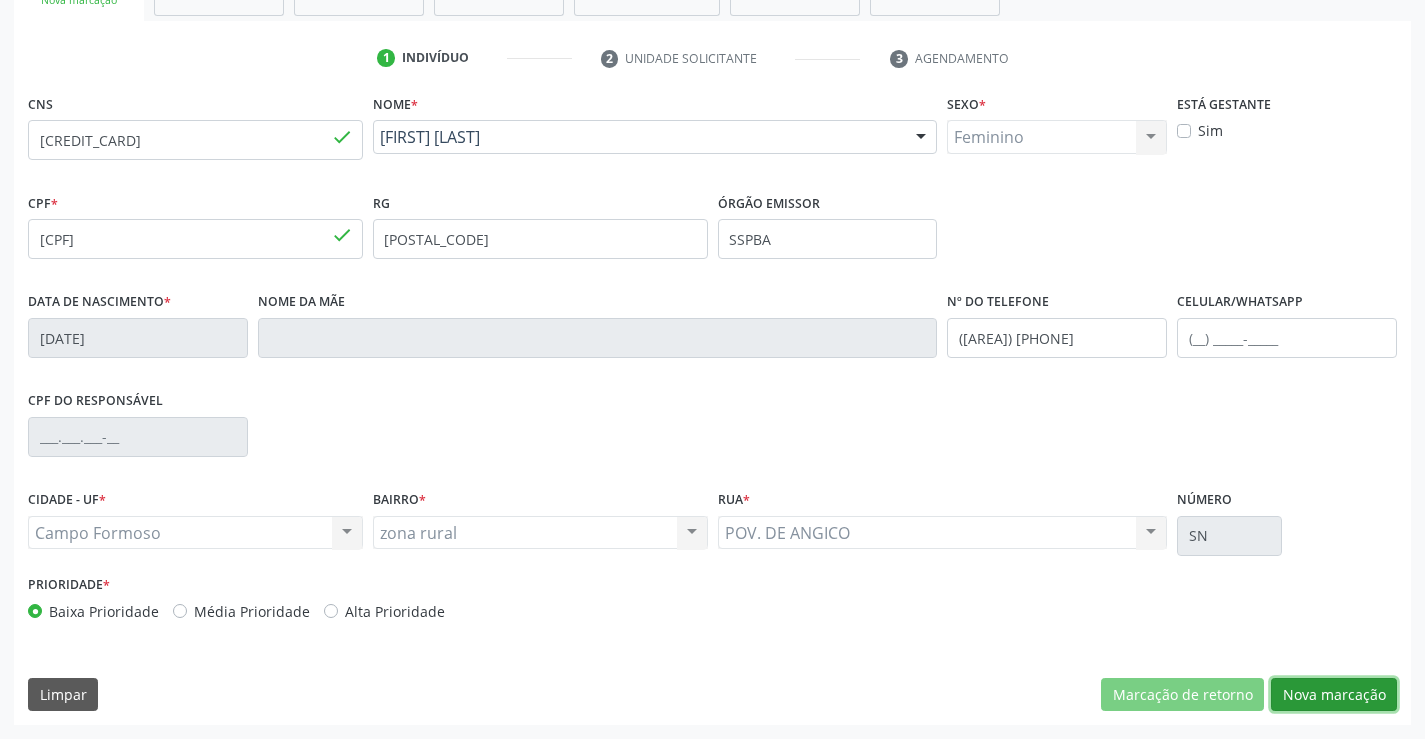 click on "Nova marcação" at bounding box center [1334, 695] 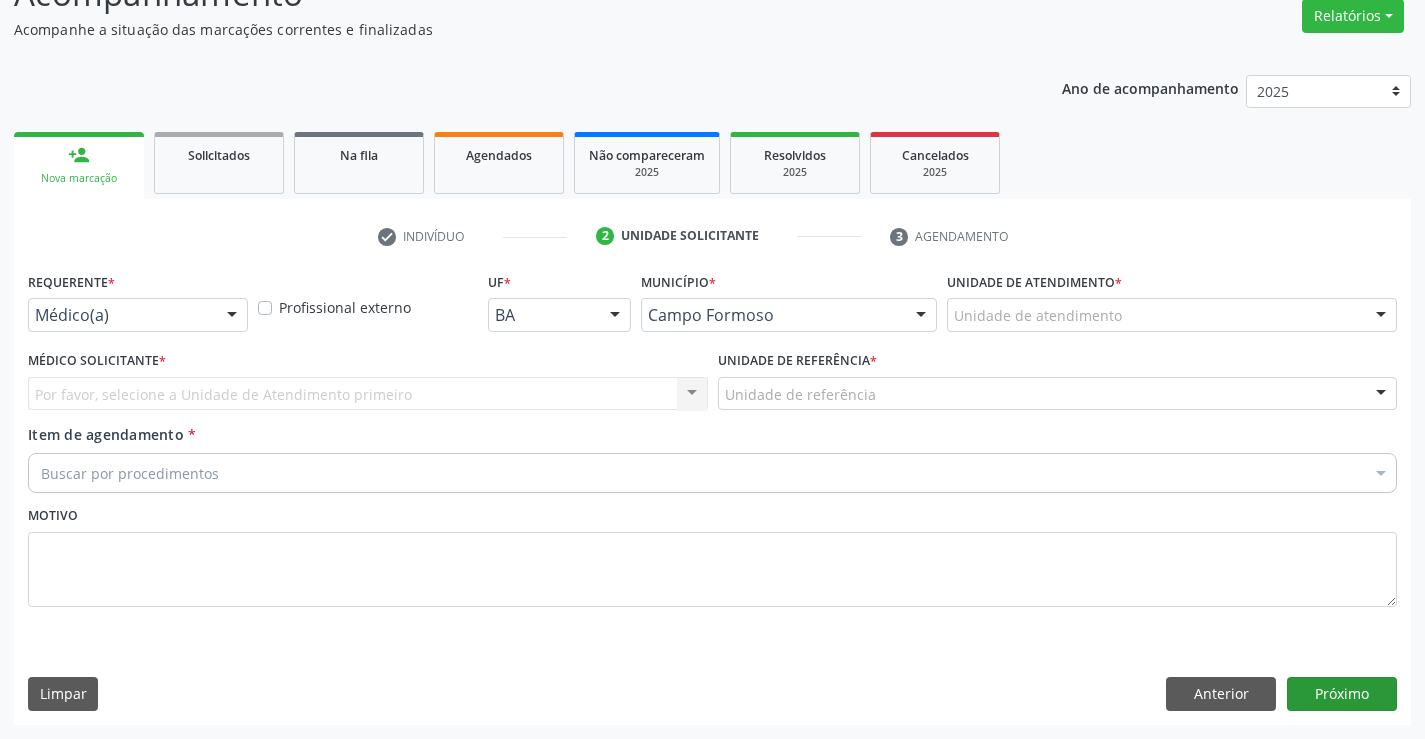 scroll, scrollTop: 167, scrollLeft: 0, axis: vertical 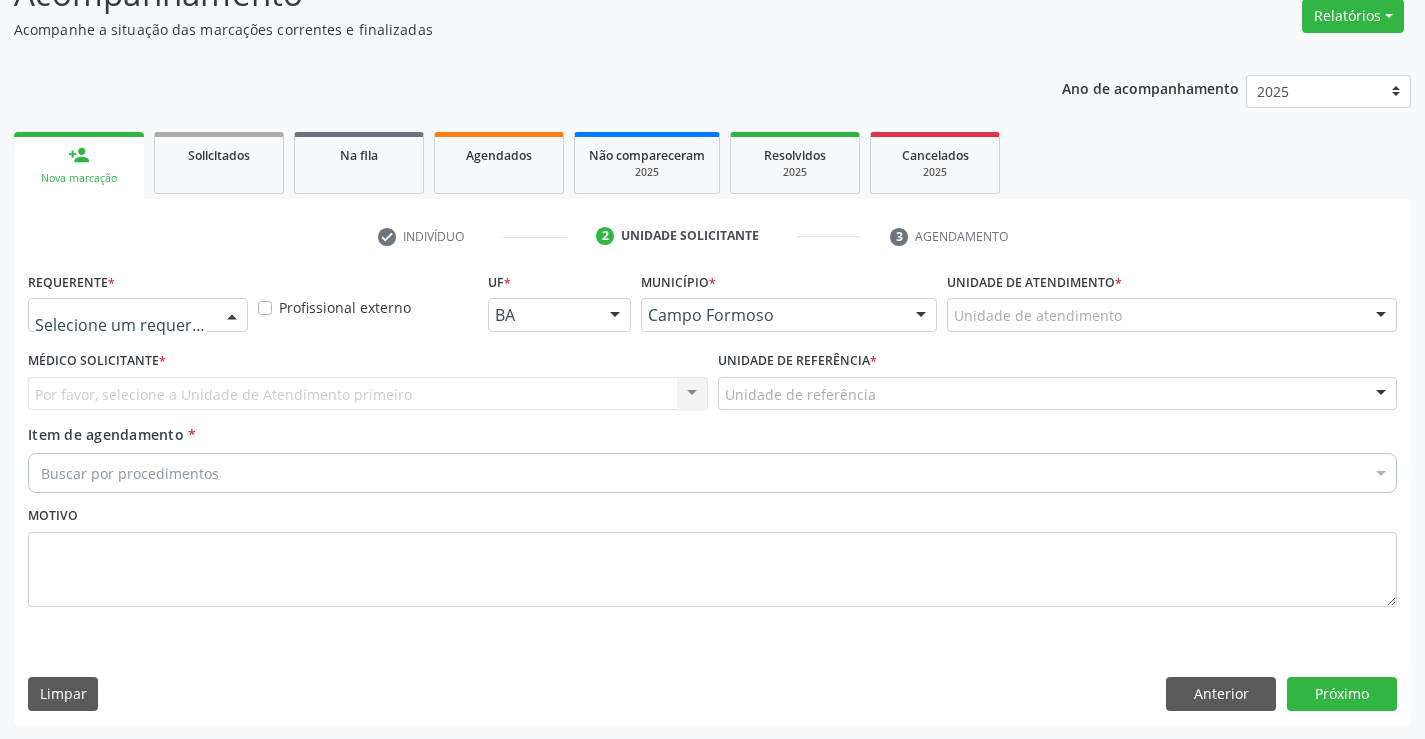 click at bounding box center (138, 315) 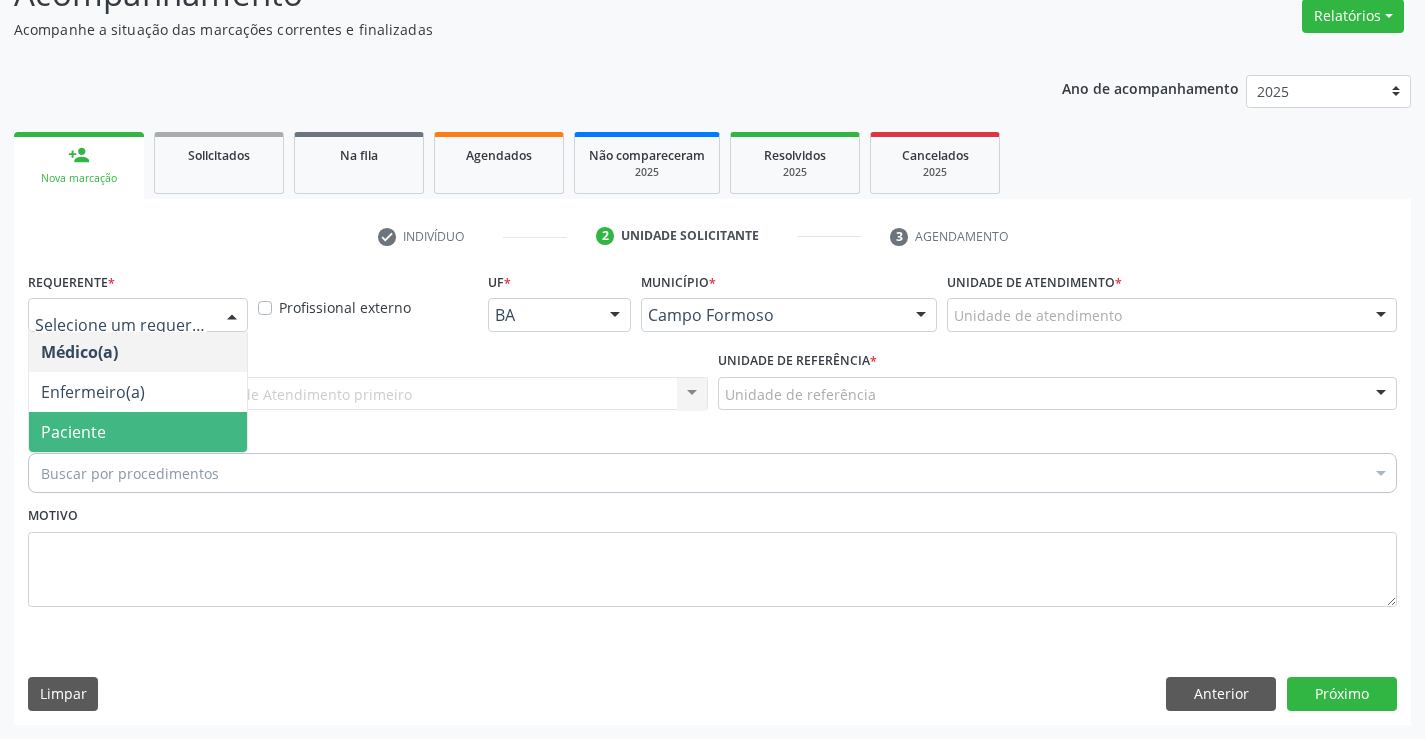 drag, startPoint x: 185, startPoint y: 426, endPoint x: 207, endPoint y: 389, distance: 43.046486 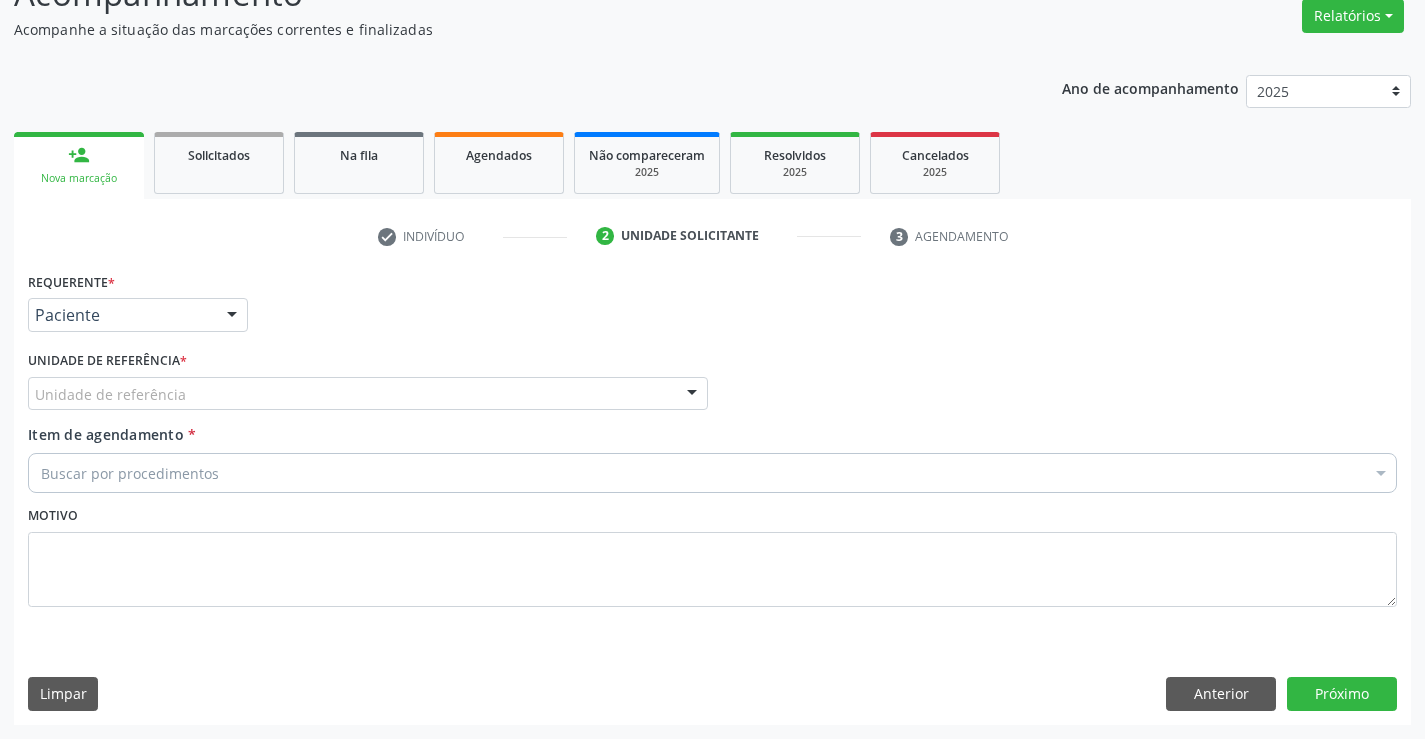 click on "Unidade de referência" at bounding box center [368, 394] 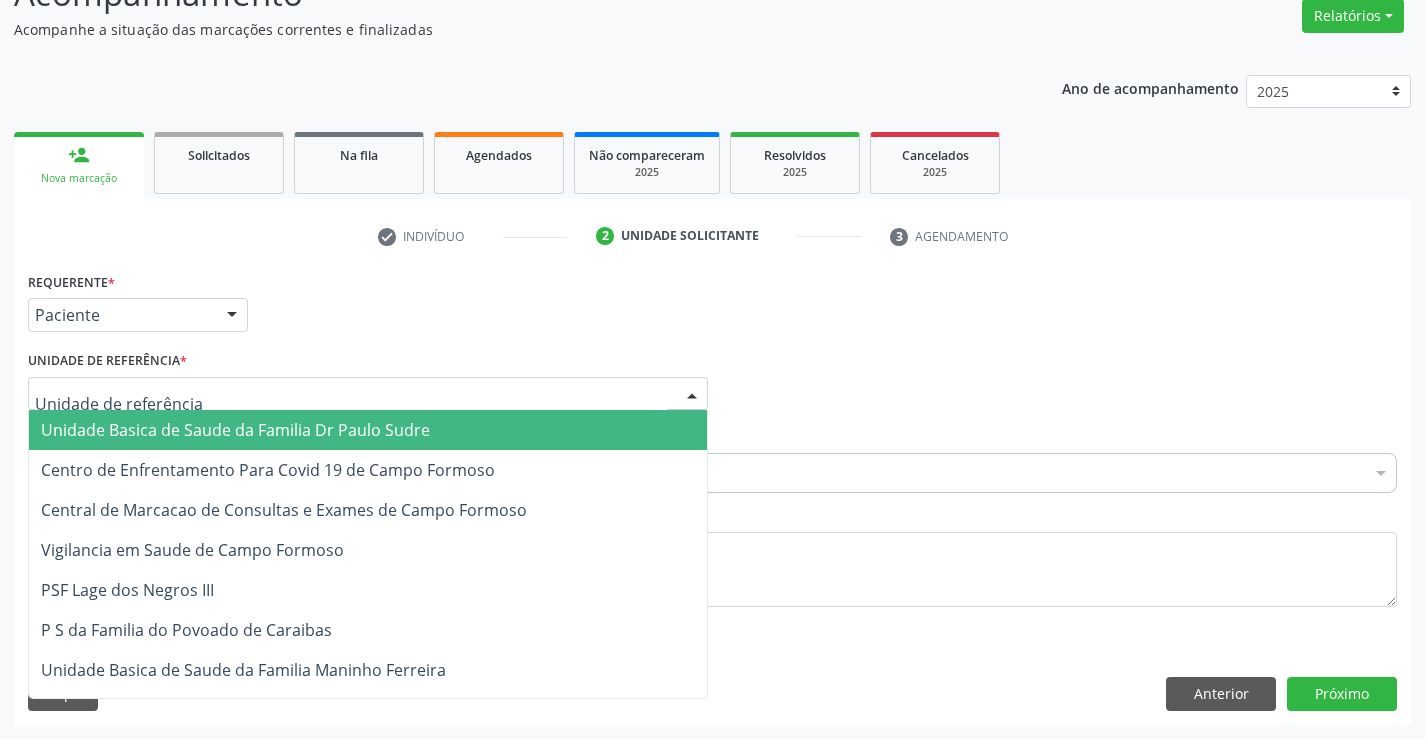 click on "Unidade Basica de Saude da Familia Dr Paulo Sudre" at bounding box center (235, 430) 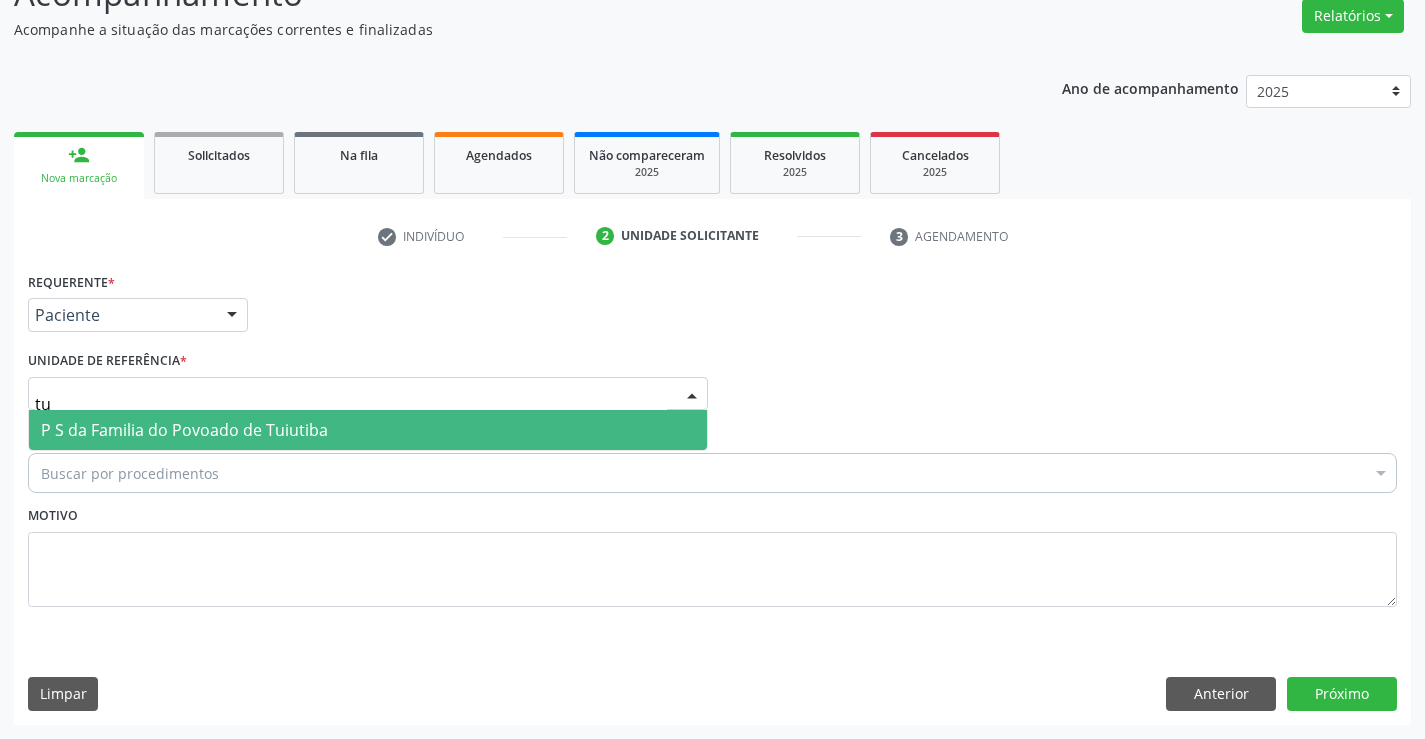 type on "tui" 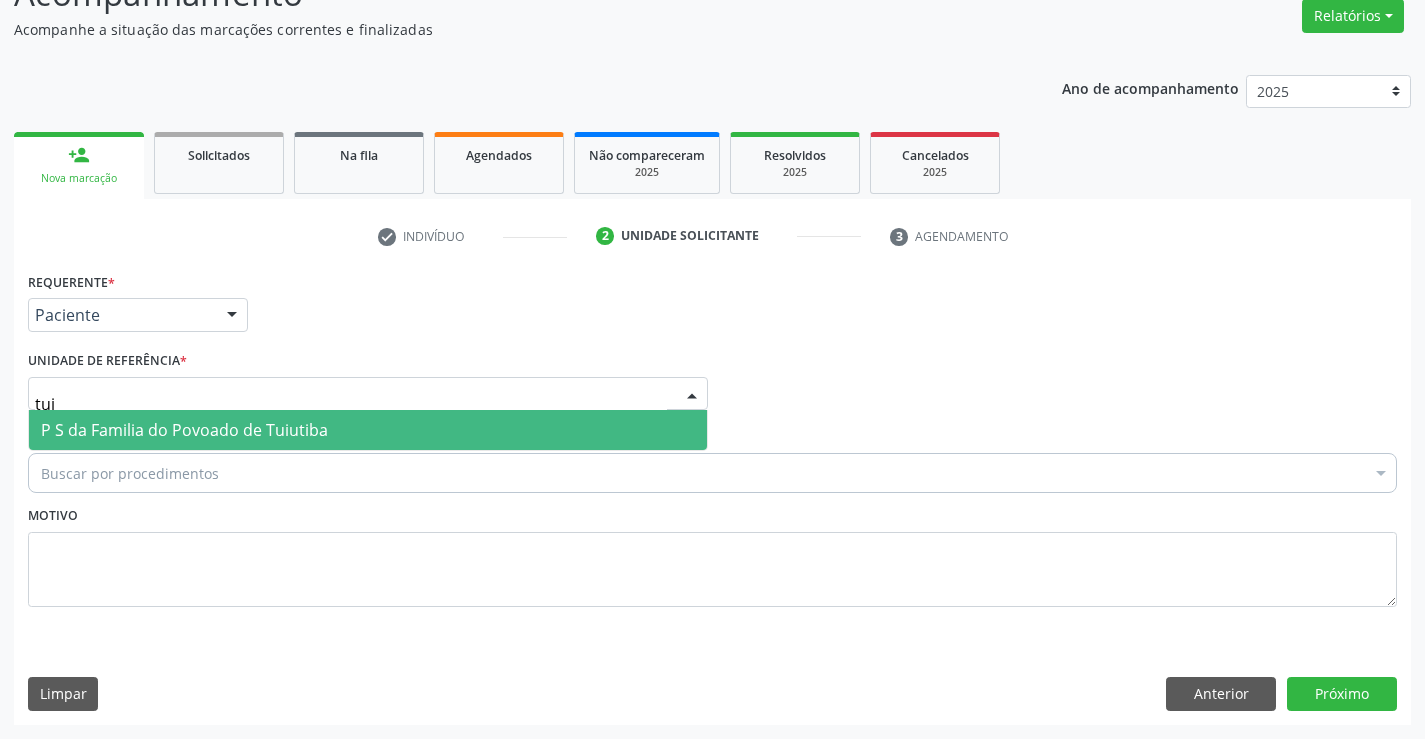 click on "P S da Familia do Povoado de Tuiutiba" at bounding box center [368, 430] 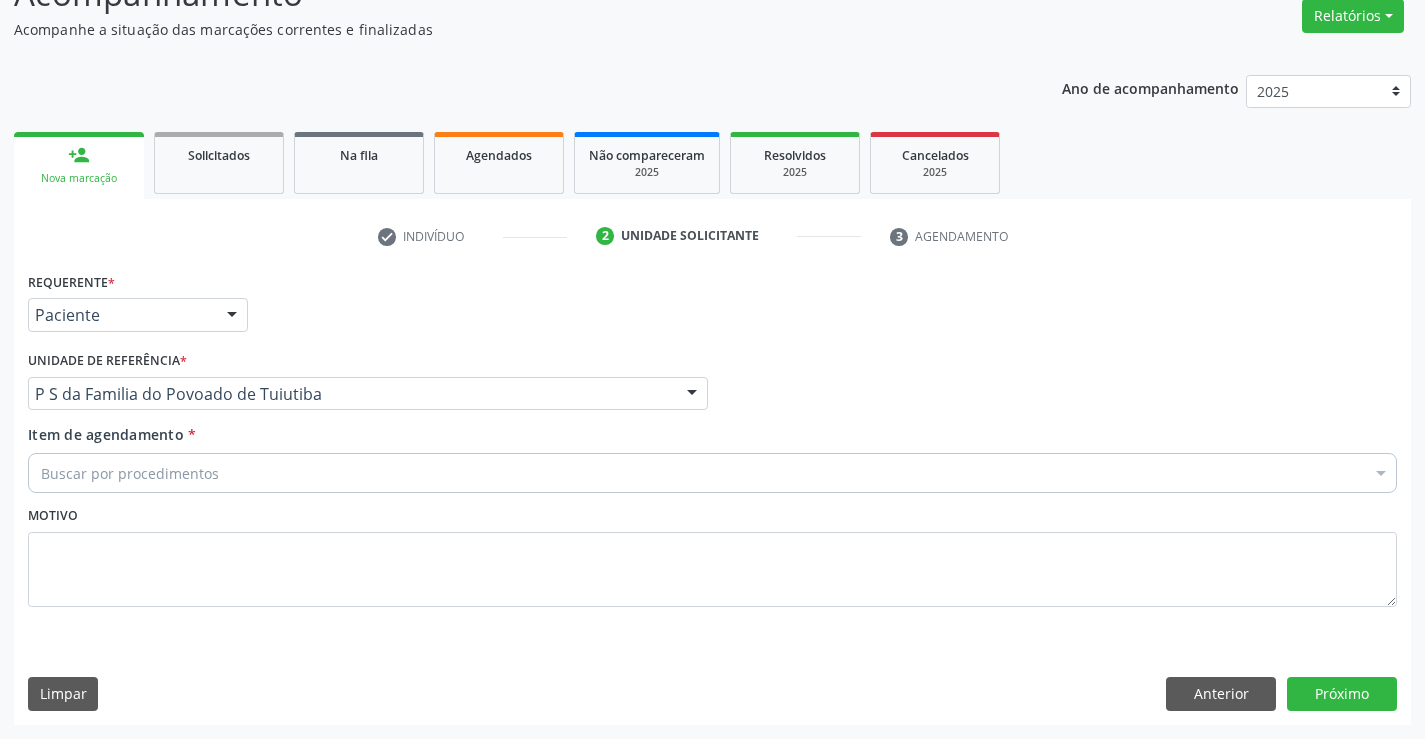 click on "Buscar por procedimentos" at bounding box center [712, 473] 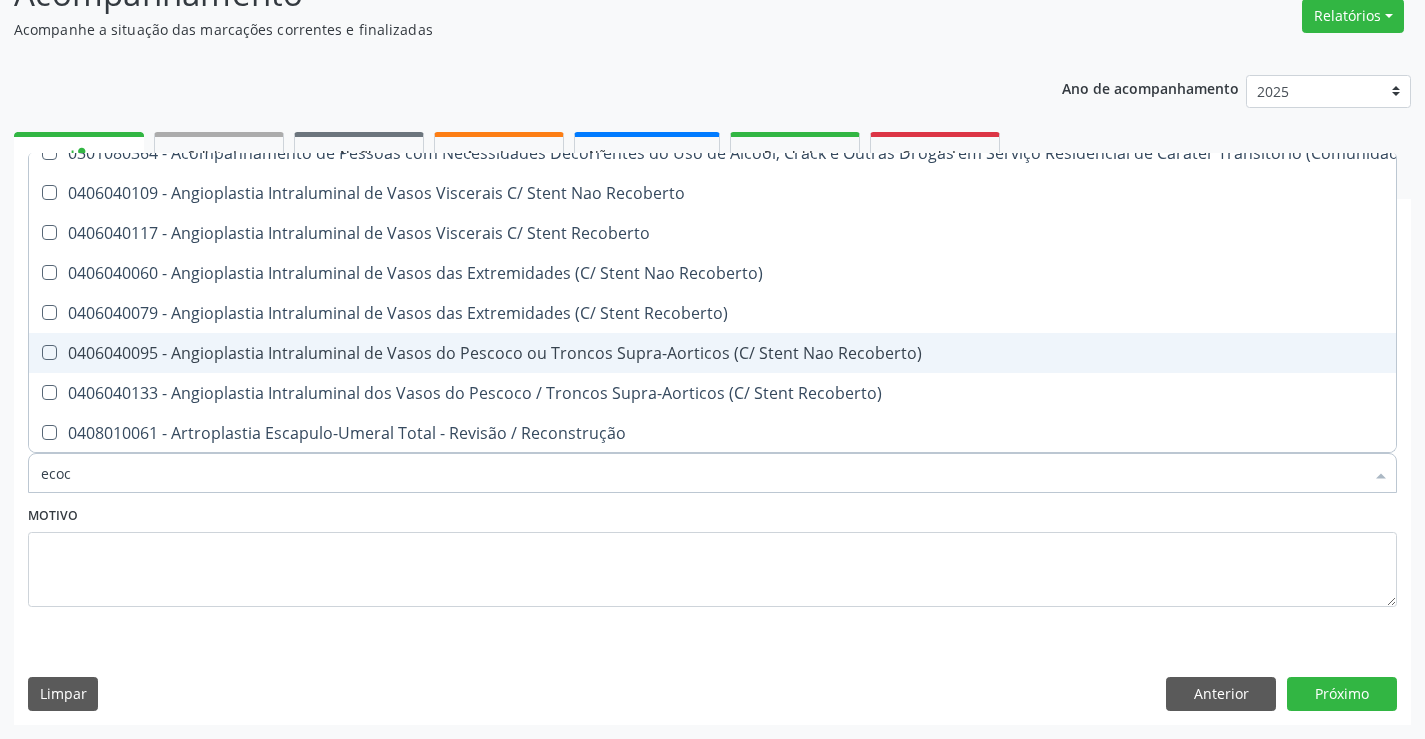 scroll, scrollTop: 0, scrollLeft: 0, axis: both 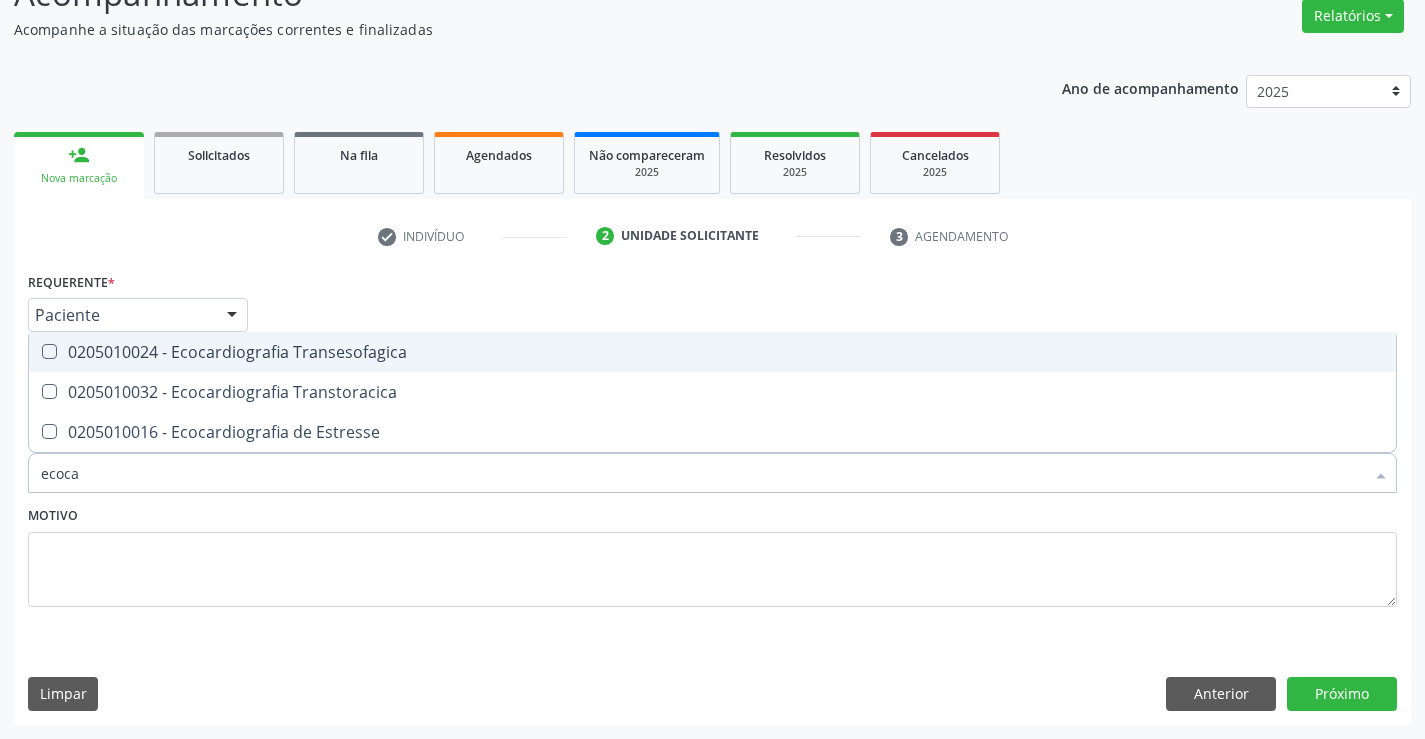 type on "ecocar" 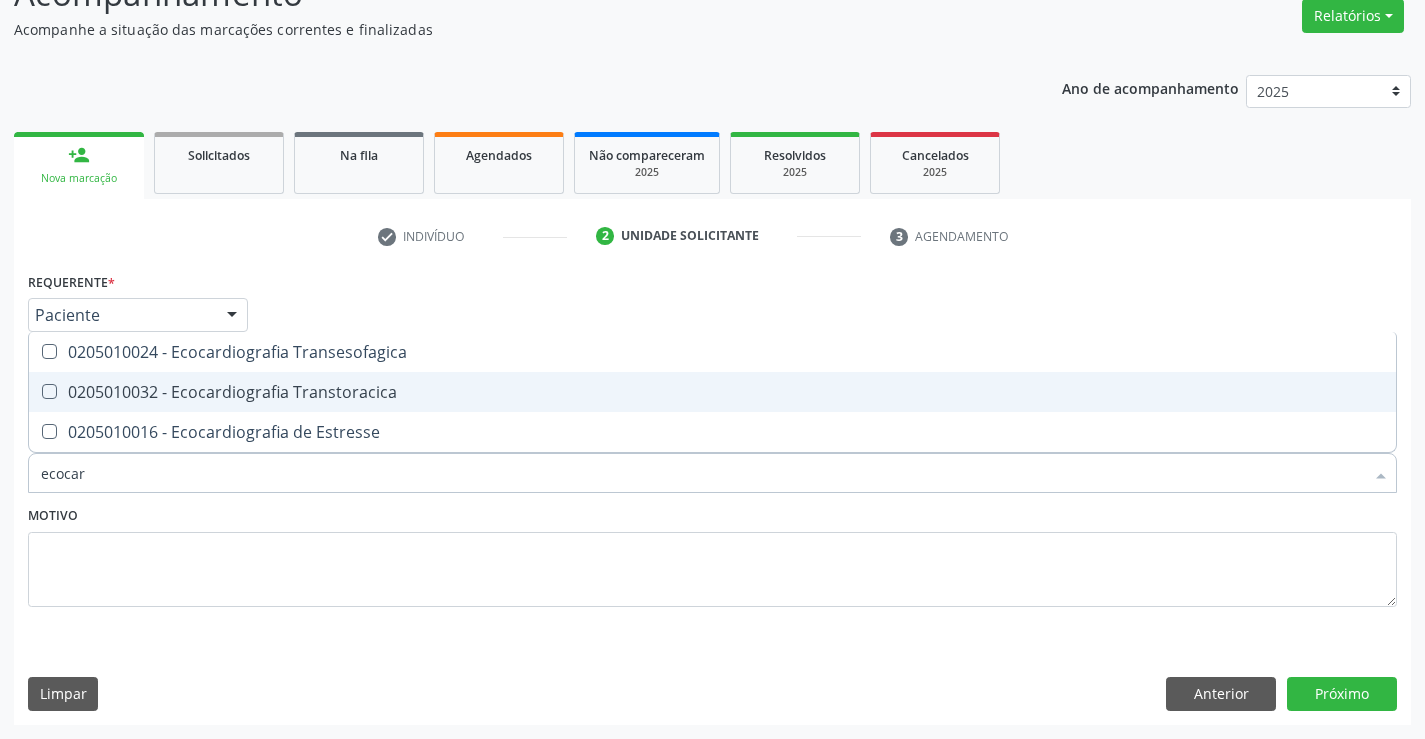 click on "0205010032 - Ecocardiografia Transtoracica" at bounding box center [712, 392] 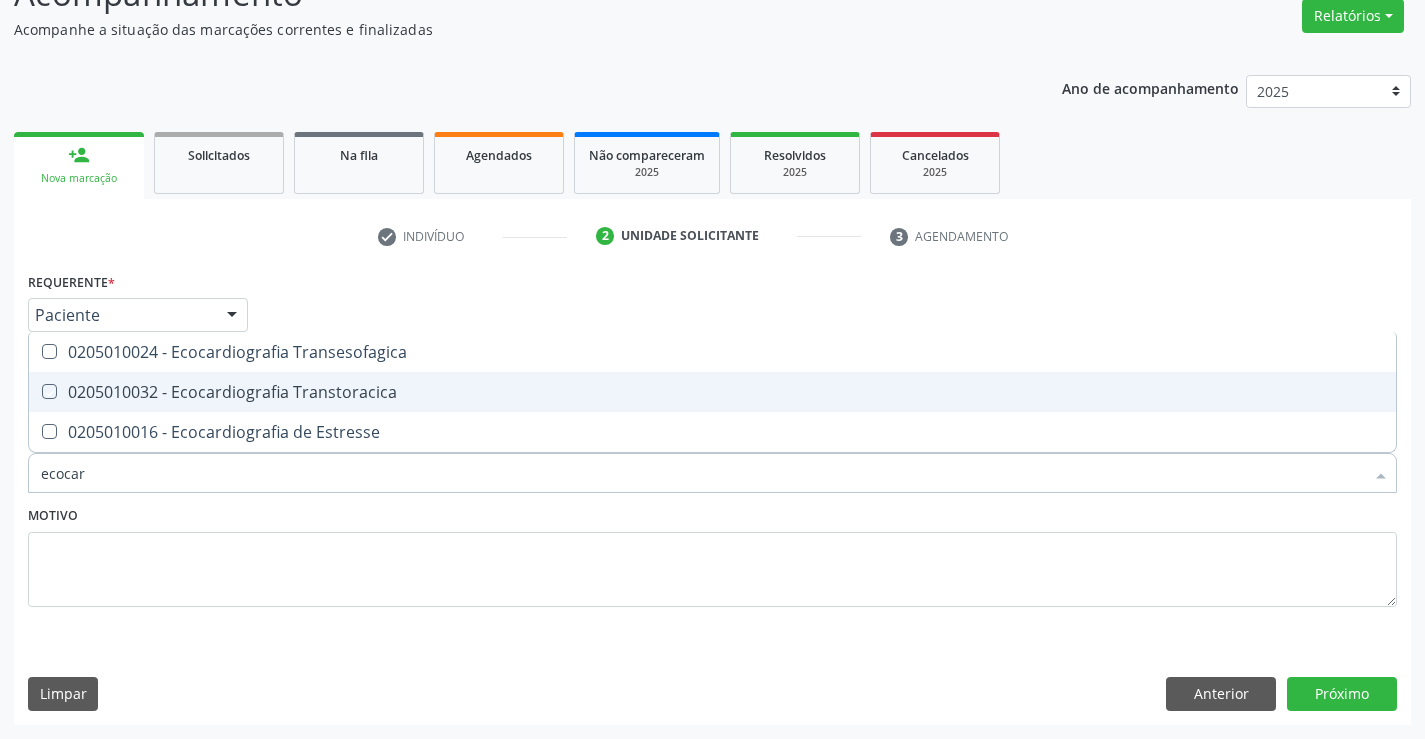 checkbox on "true" 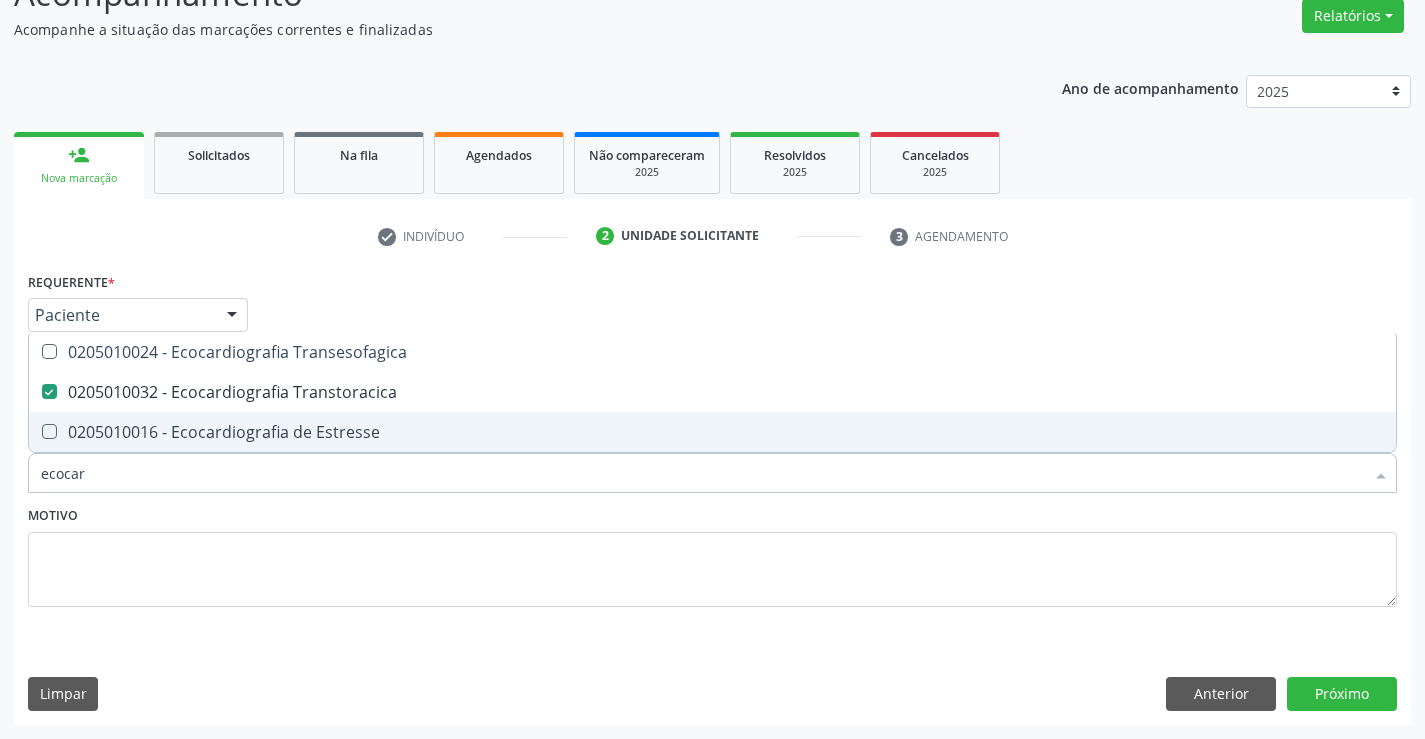 click on "Motivo" at bounding box center [712, 554] 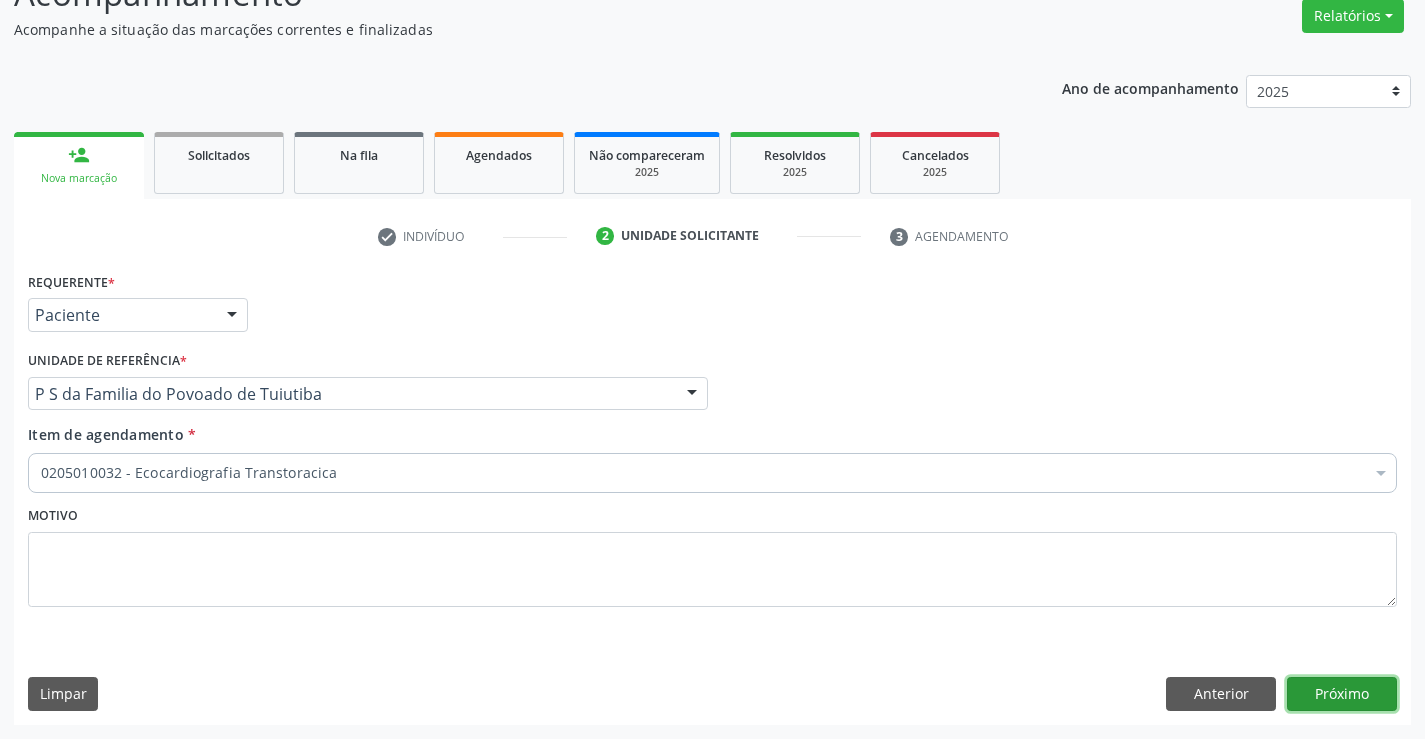 click on "Próximo" at bounding box center [1342, 694] 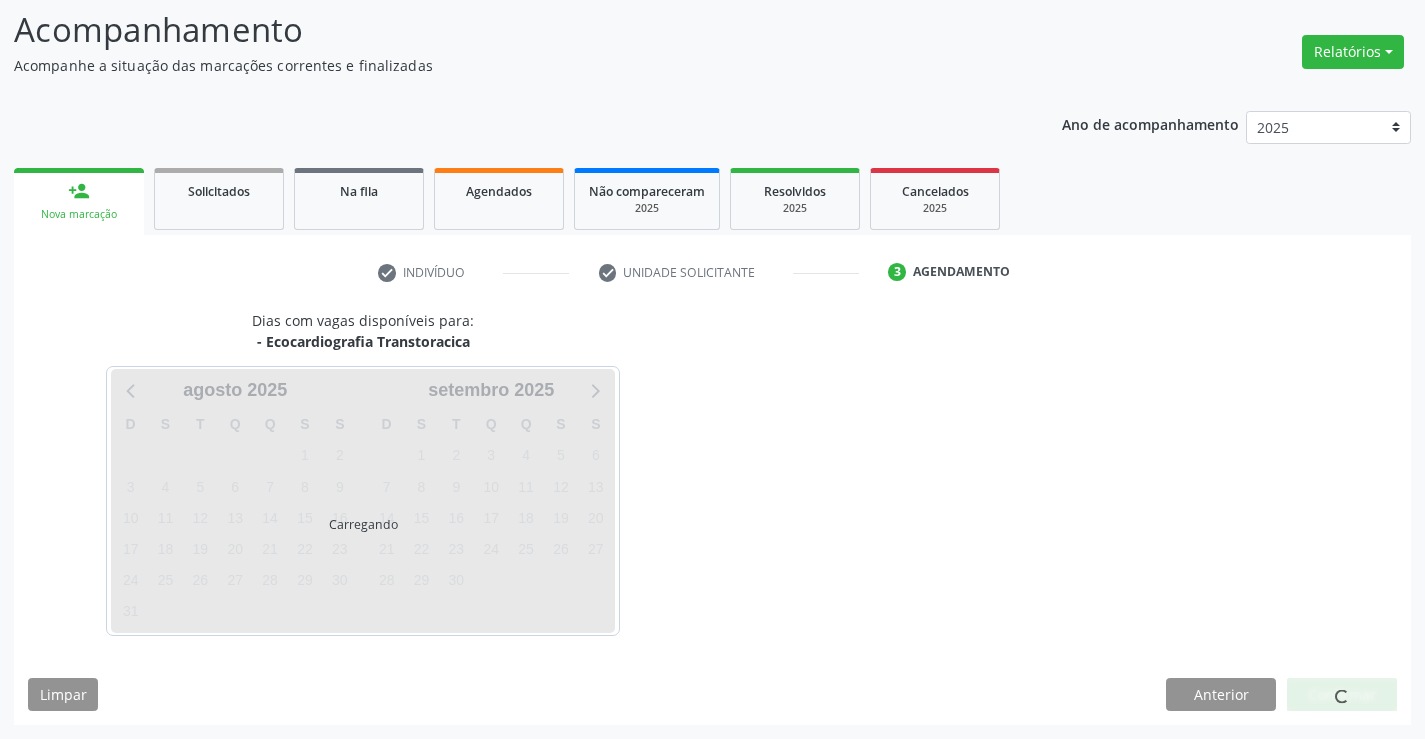 scroll, scrollTop: 167, scrollLeft: 0, axis: vertical 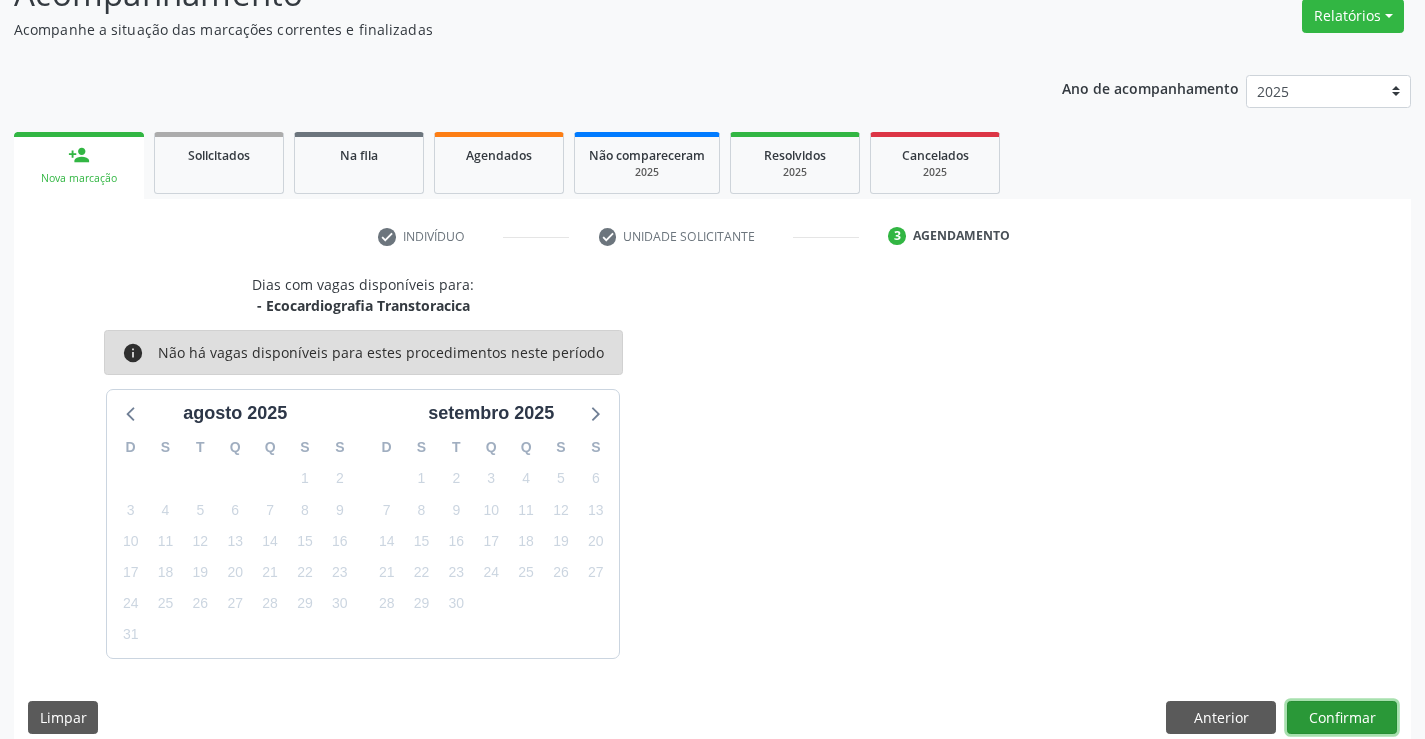 click on "Confirmar" at bounding box center [1342, 718] 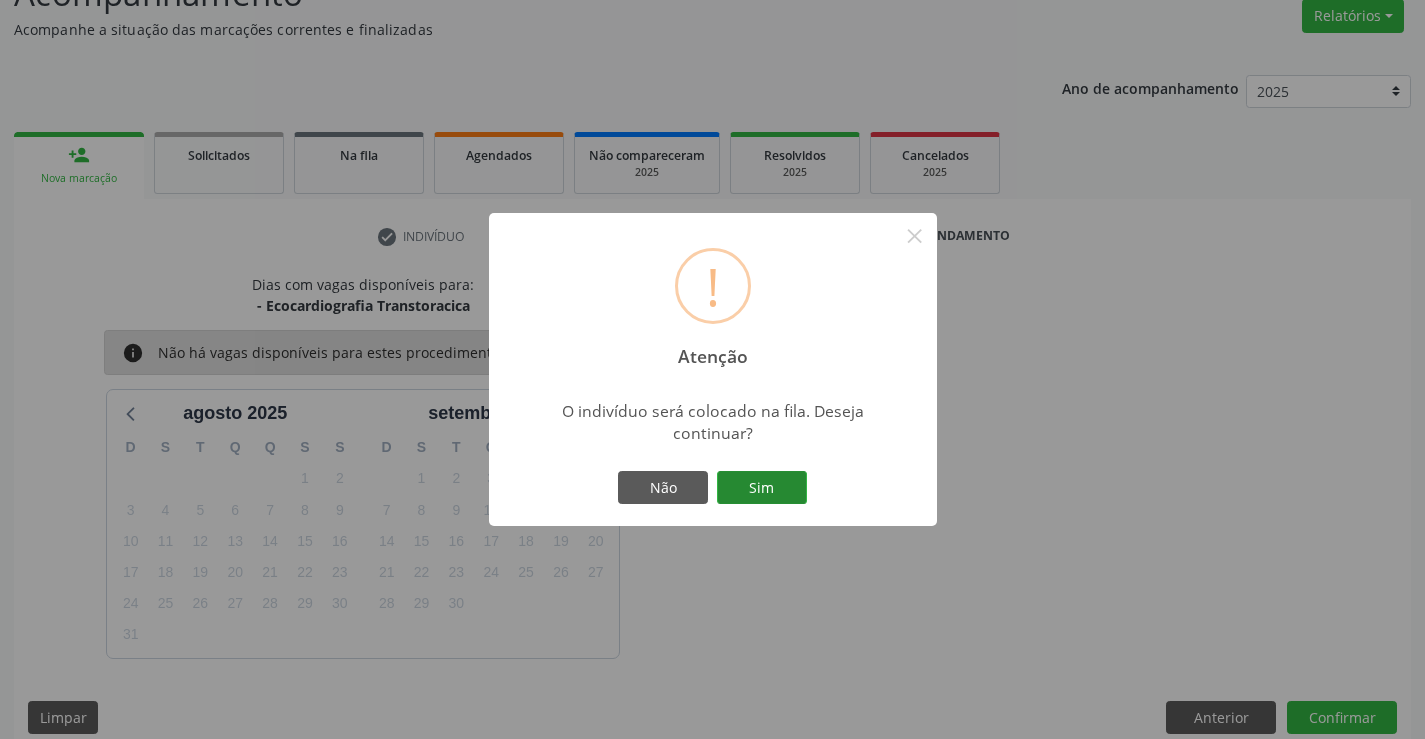 click on "Sim" at bounding box center [762, 488] 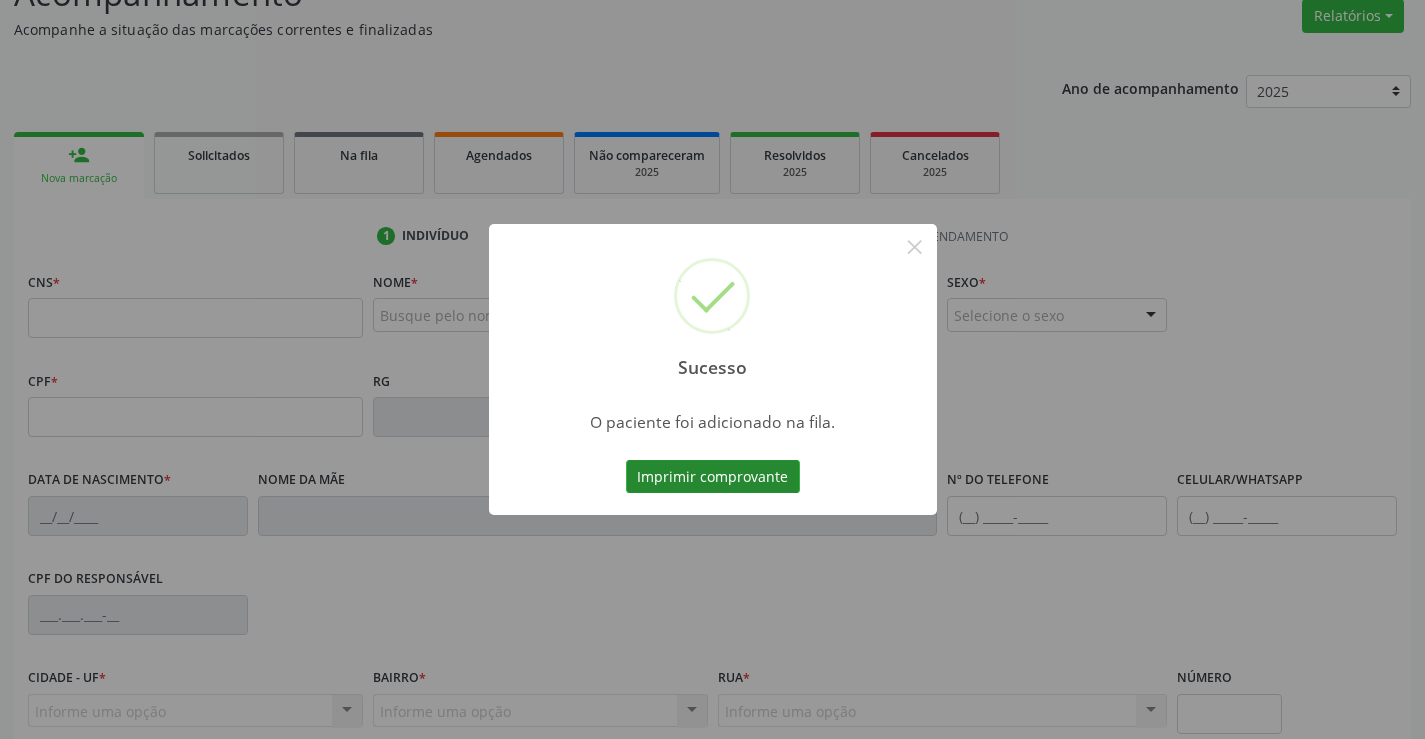 click on "Imprimir comprovante" at bounding box center [713, 477] 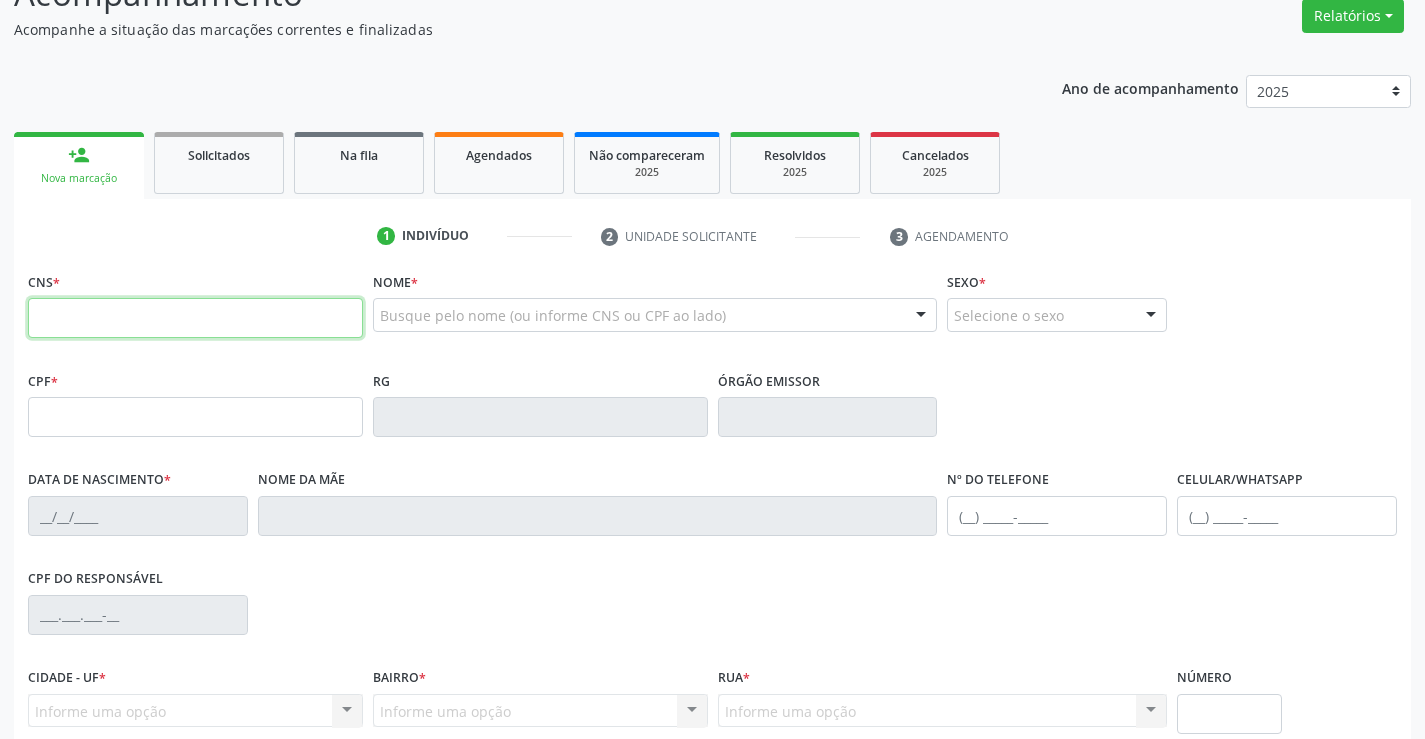 click at bounding box center (195, 318) 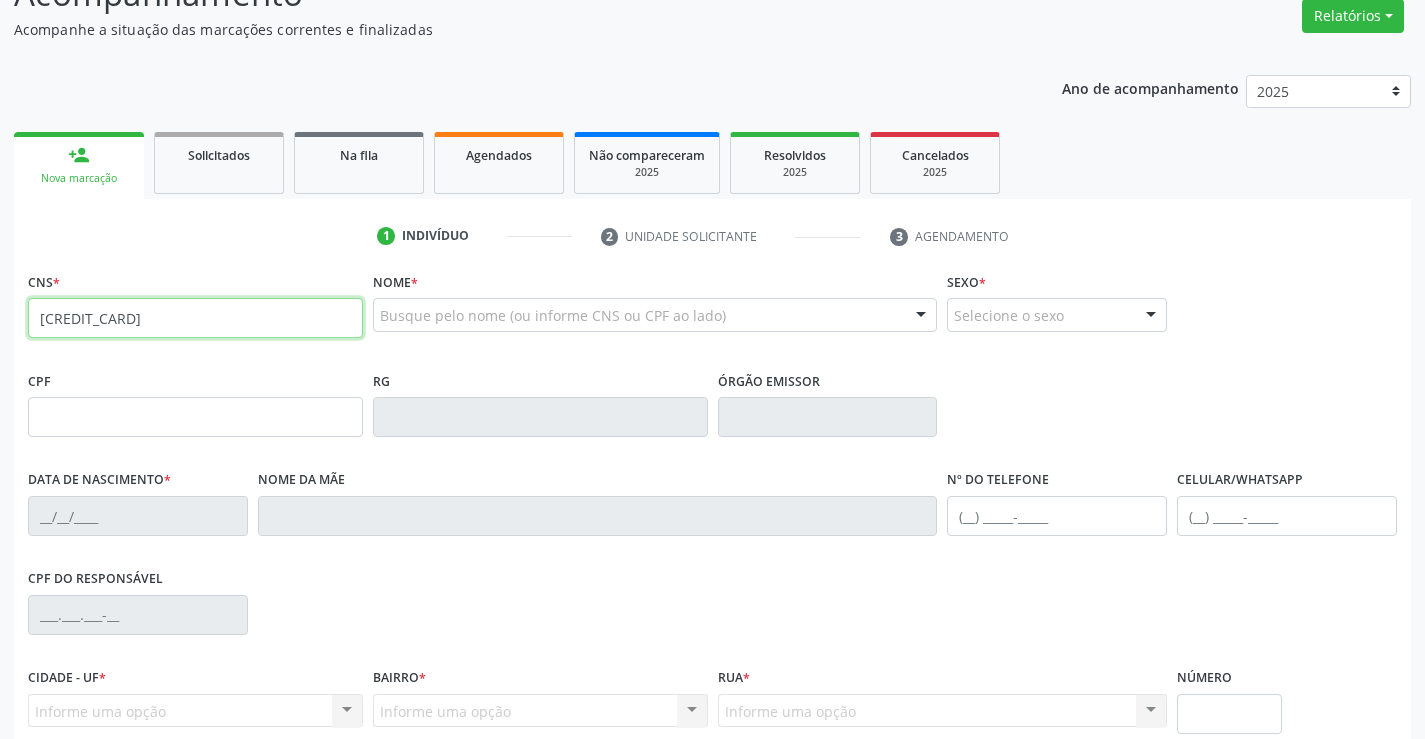 type on "[CREDIT_CARD]" 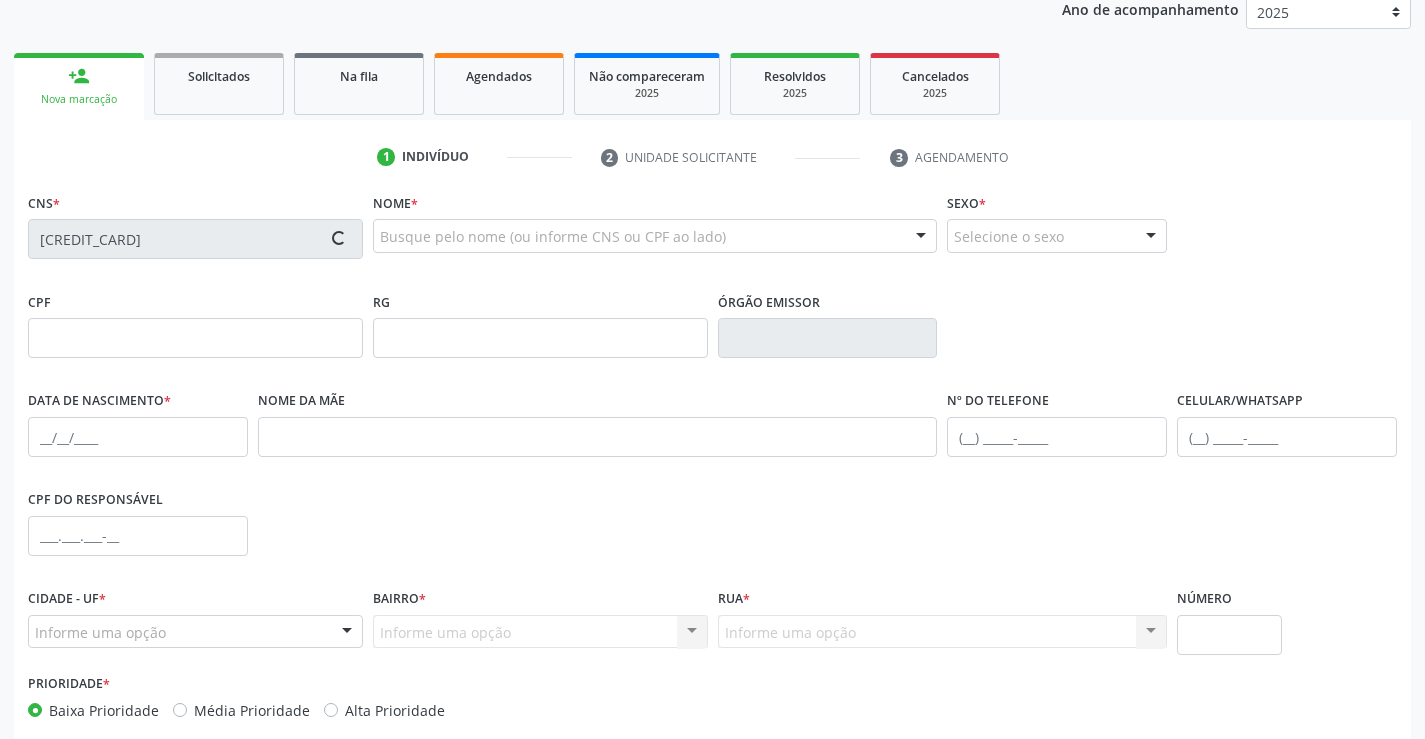 scroll, scrollTop: 345, scrollLeft: 0, axis: vertical 